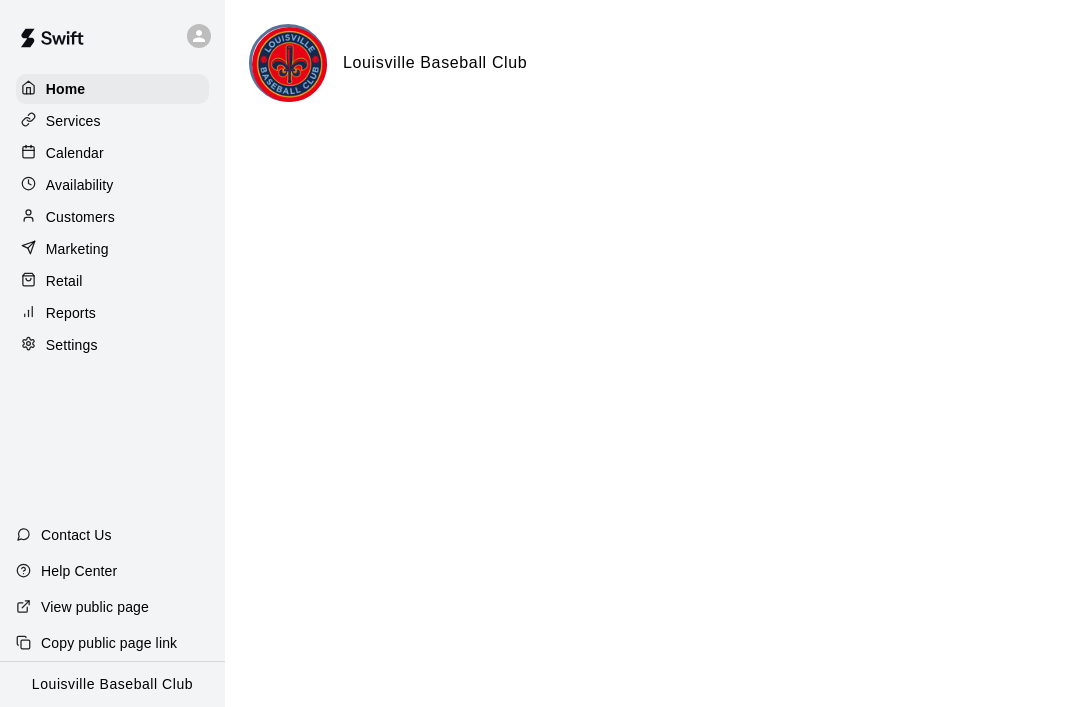 scroll, scrollTop: 0, scrollLeft: 0, axis: both 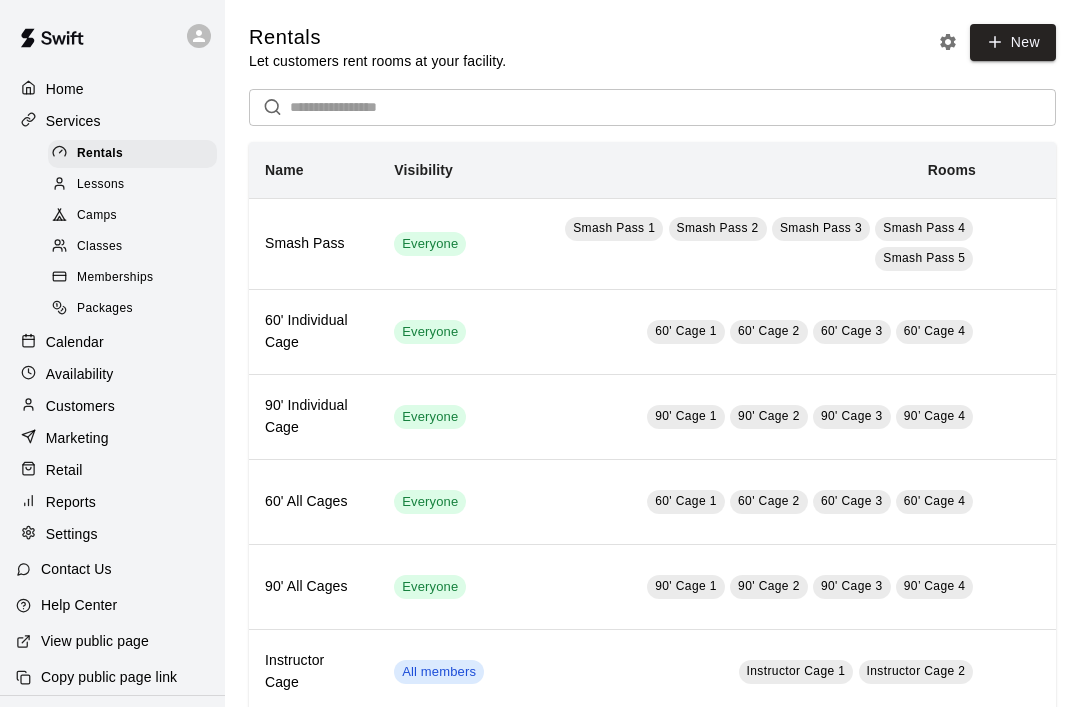 click on "Calendar" at bounding box center [75, 342] 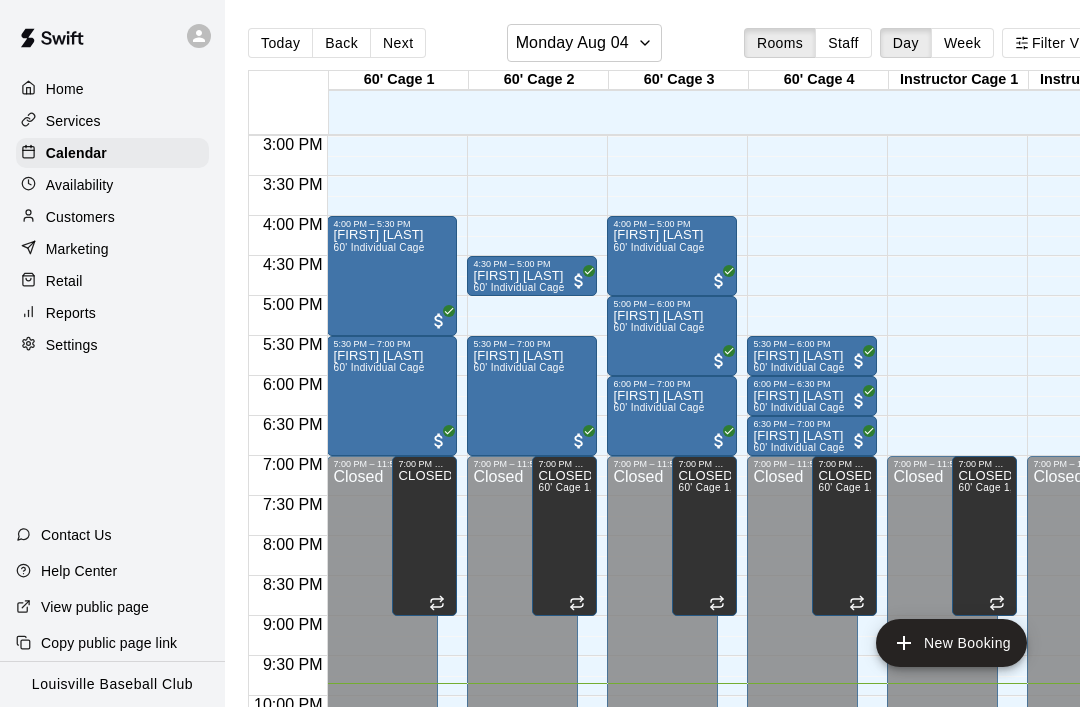scroll, scrollTop: 1127, scrollLeft: 250, axis: both 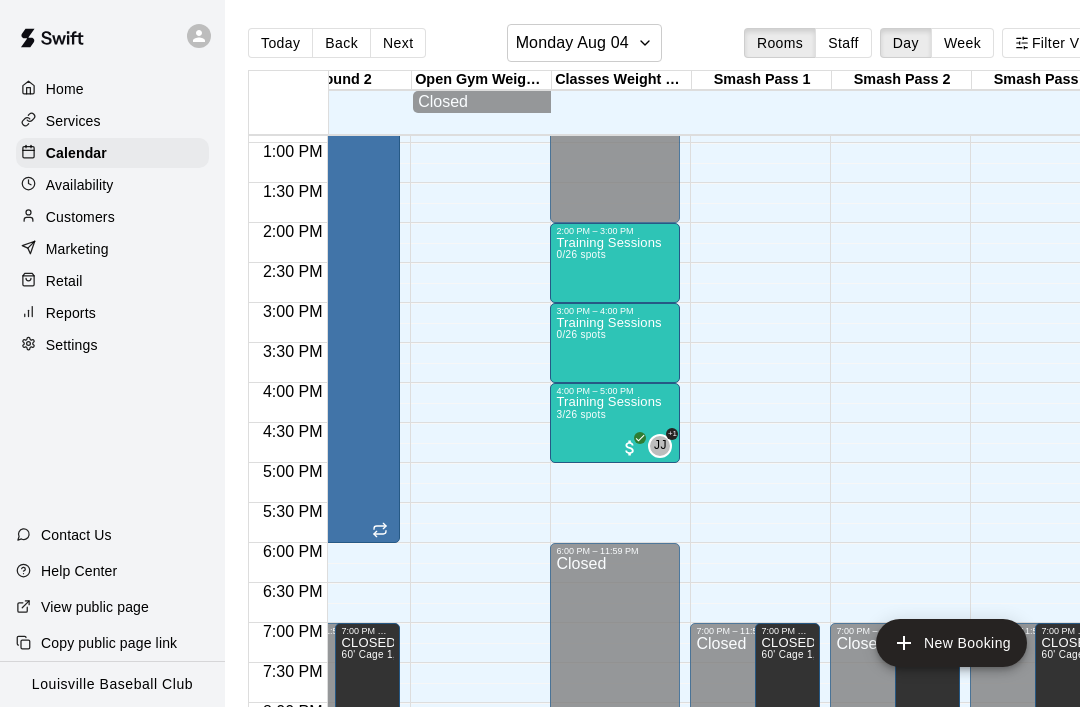 click on "[DATE] spots" at bounding box center [608, 749] 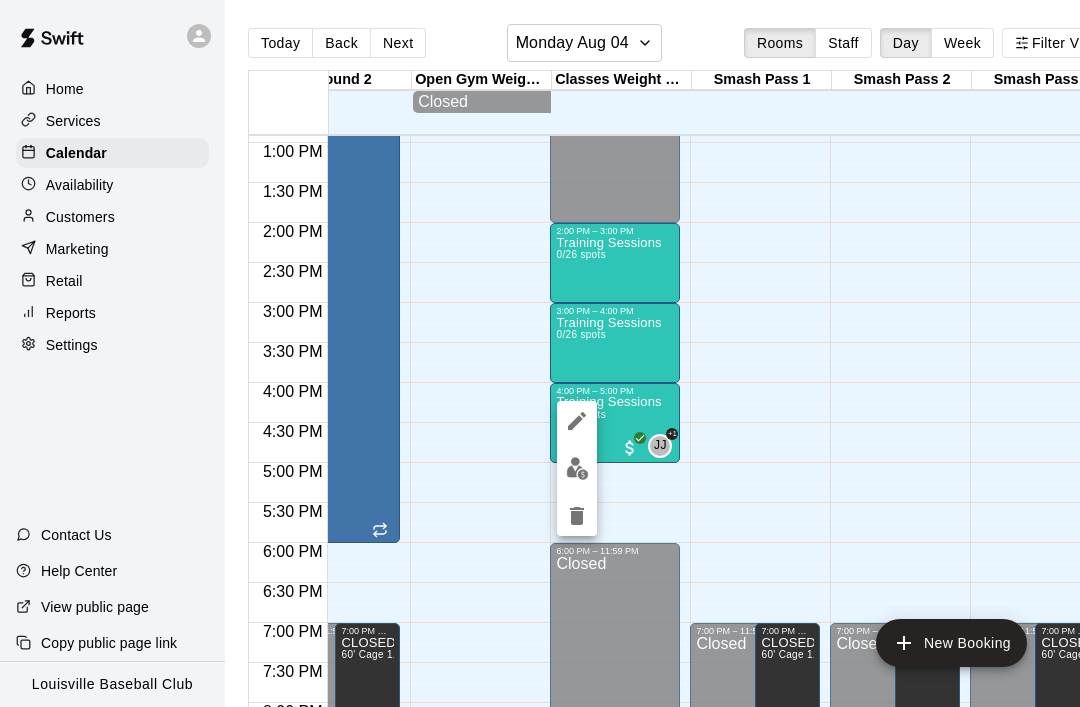 click at bounding box center (540, 353) 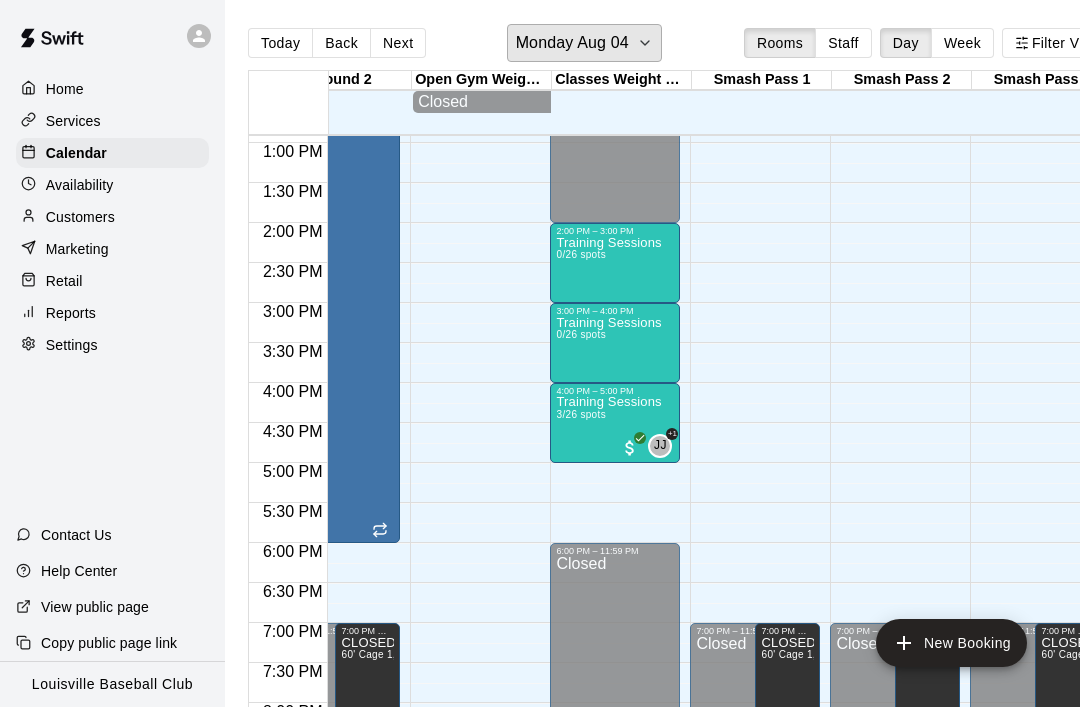 click on "Monday Aug 04" at bounding box center (572, 43) 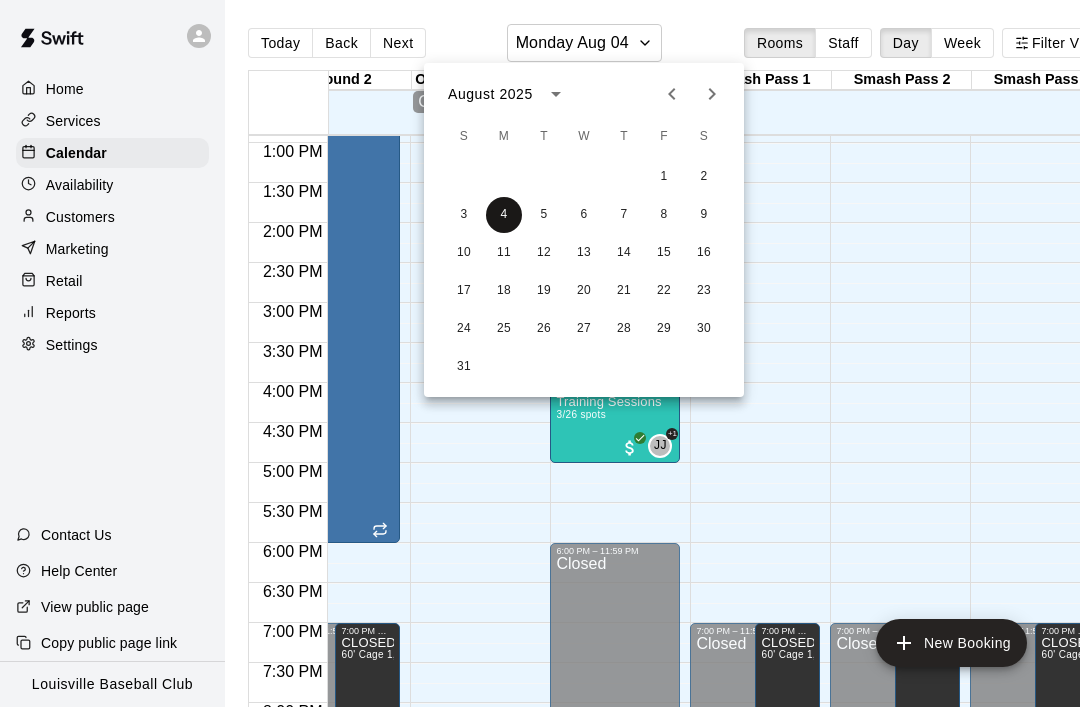 click on "4" at bounding box center (504, 215) 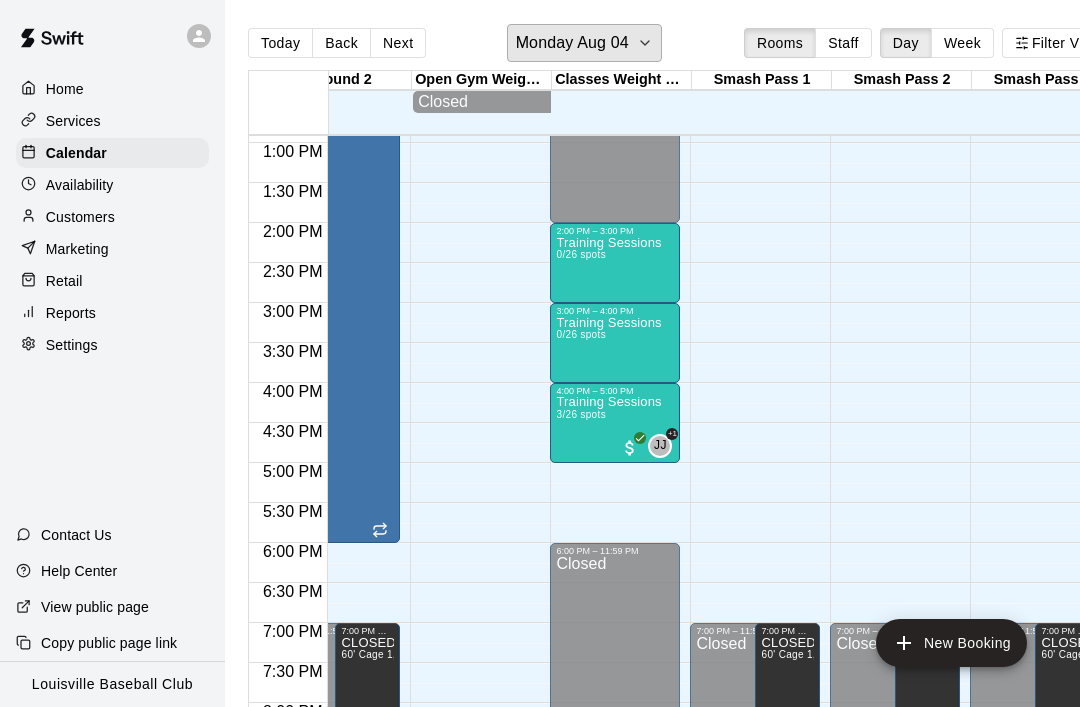 click on "Monday Aug 04" at bounding box center (572, 43) 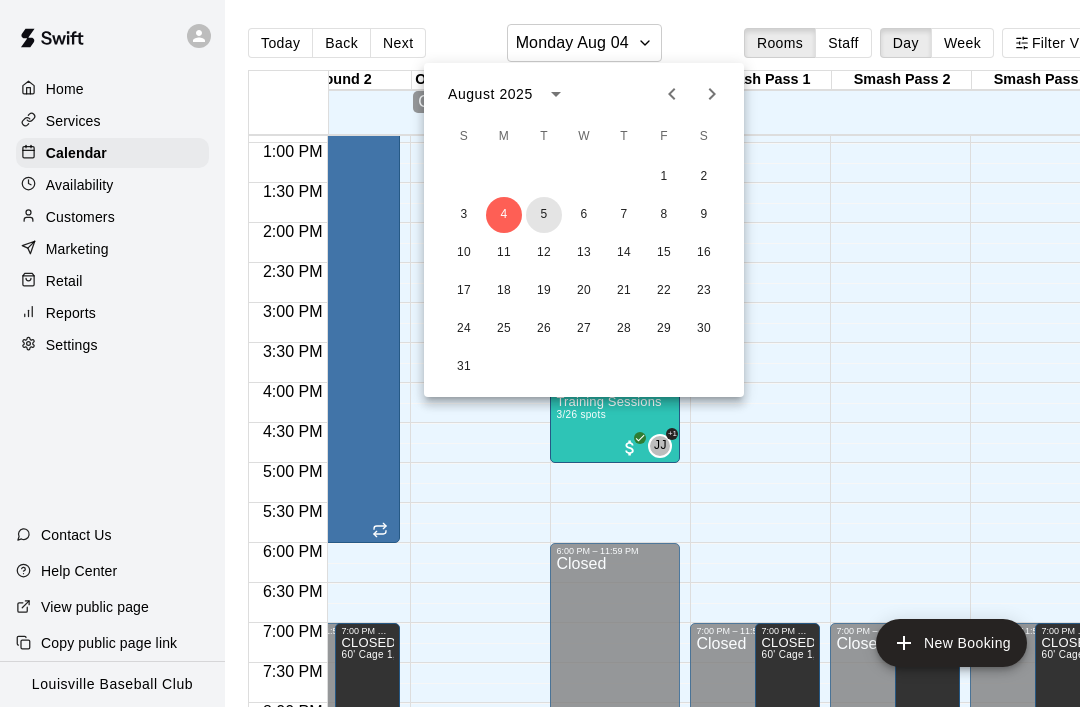 click on "5" at bounding box center [544, 215] 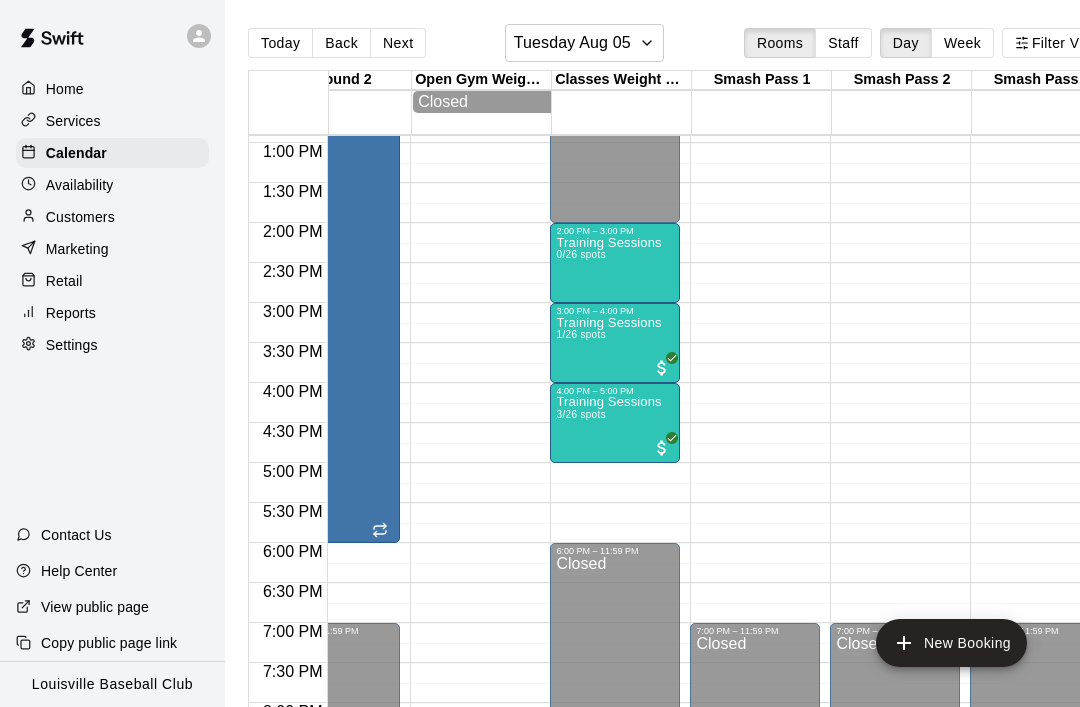 click on "1/26 spots" at bounding box center [580, 334] 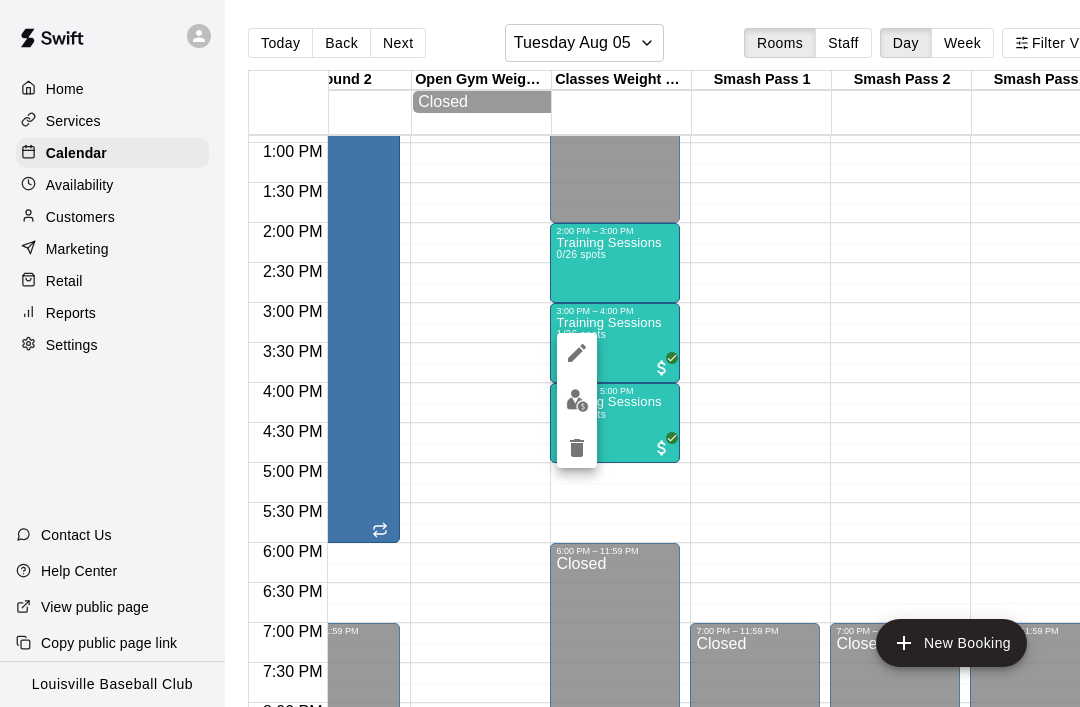 click at bounding box center (540, 353) 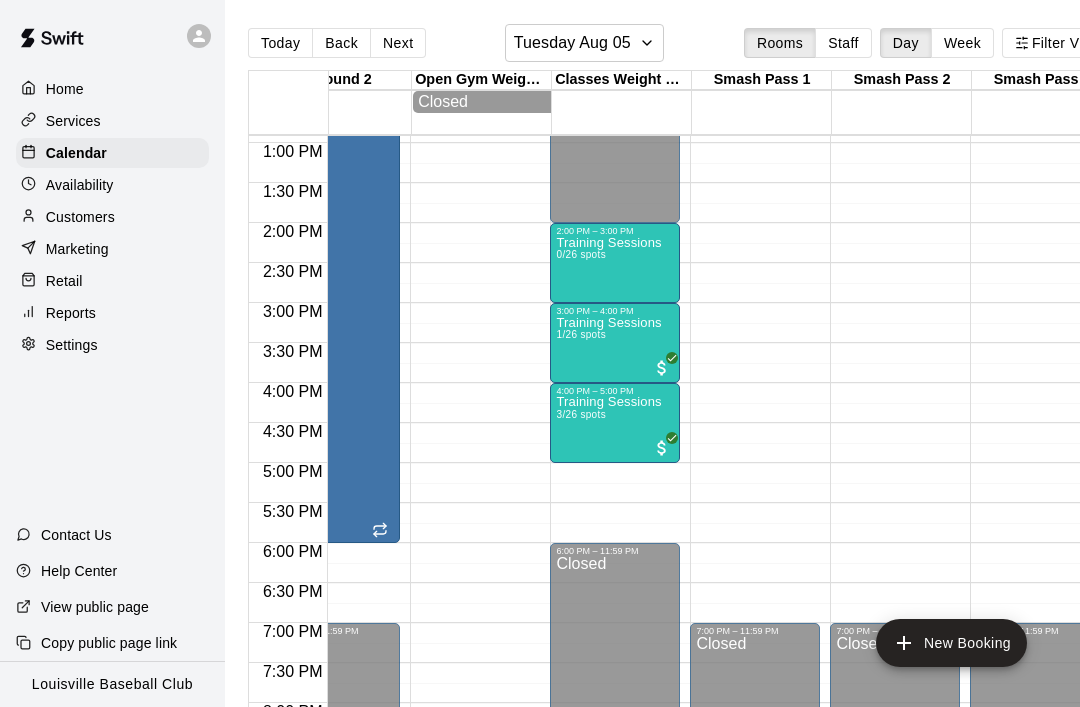 click on "[DATE] spots" at bounding box center (608, 749) 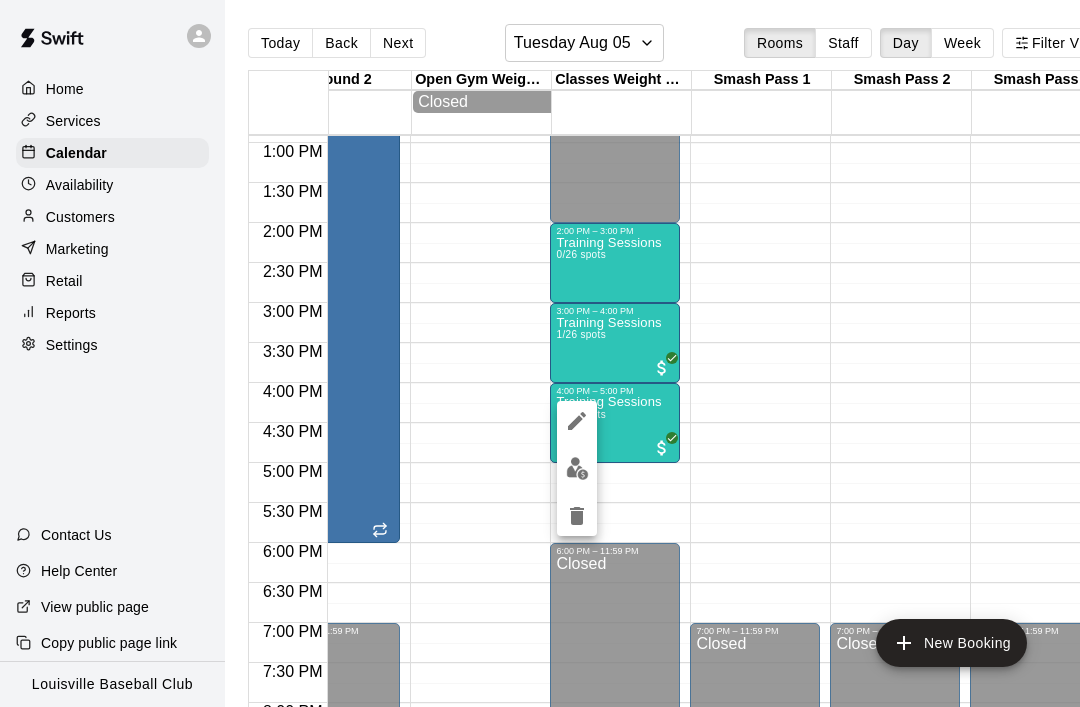 click at bounding box center (577, 468) 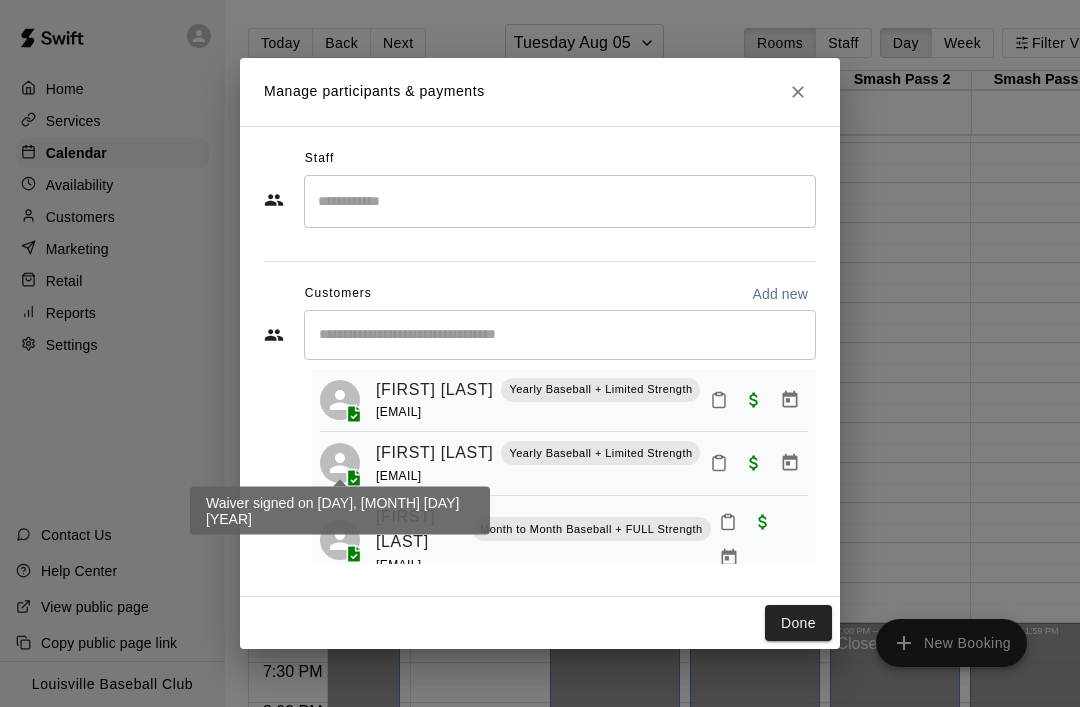 scroll, scrollTop: 53, scrollLeft: 0, axis: vertical 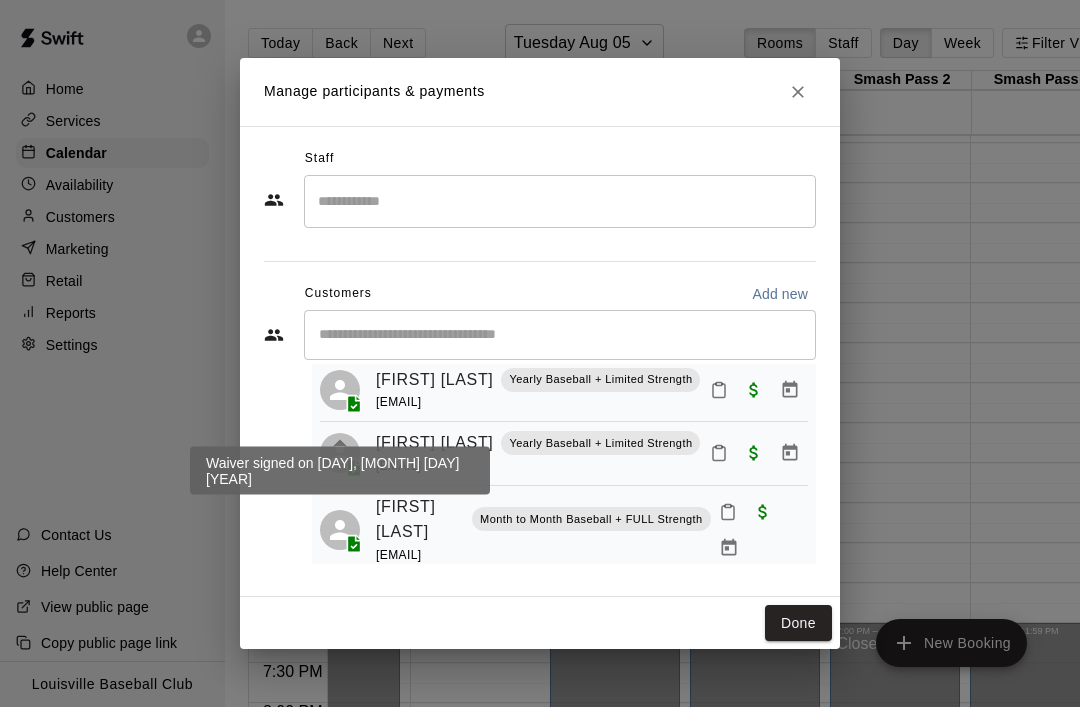 click 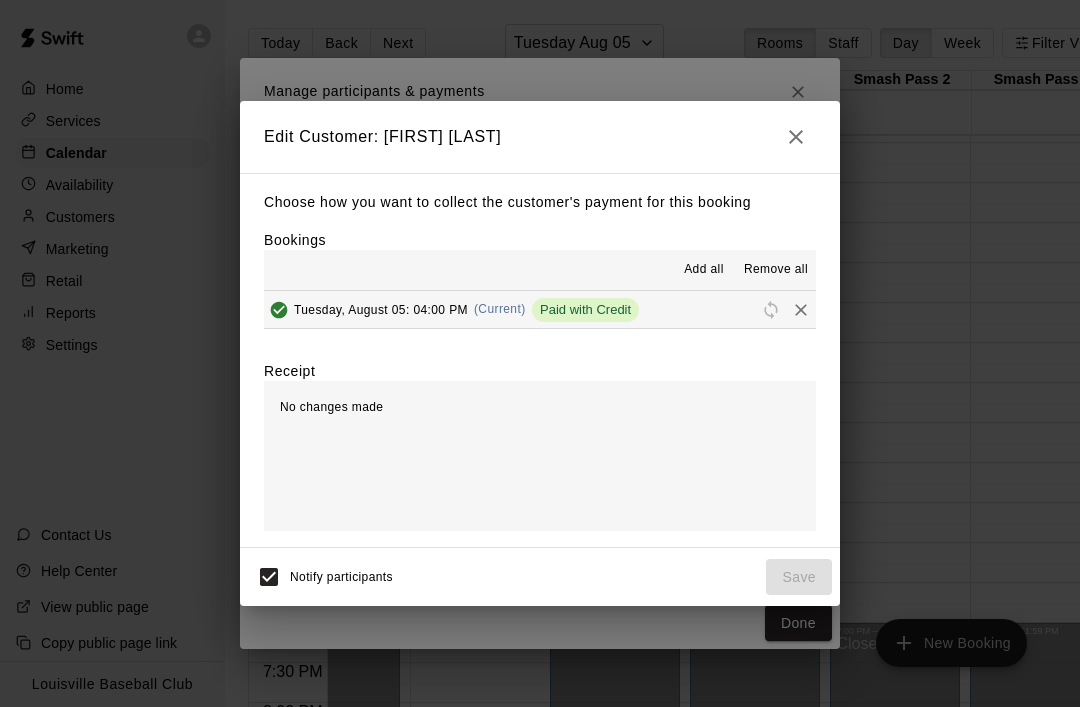 click 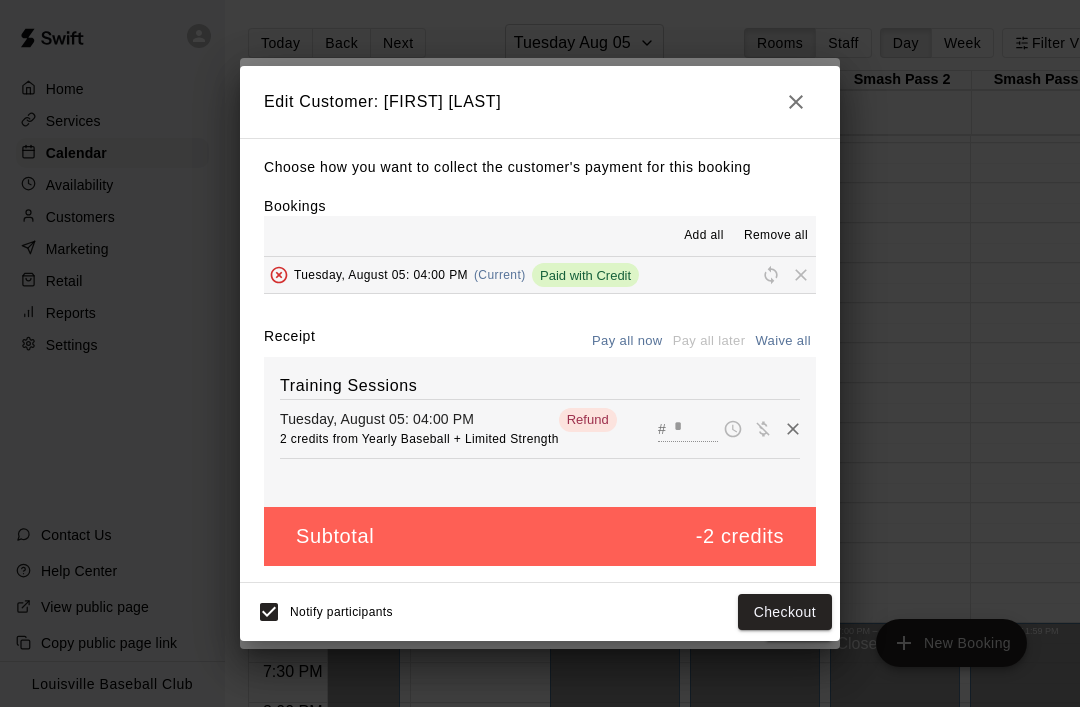 click on "Checkout" at bounding box center (785, 612) 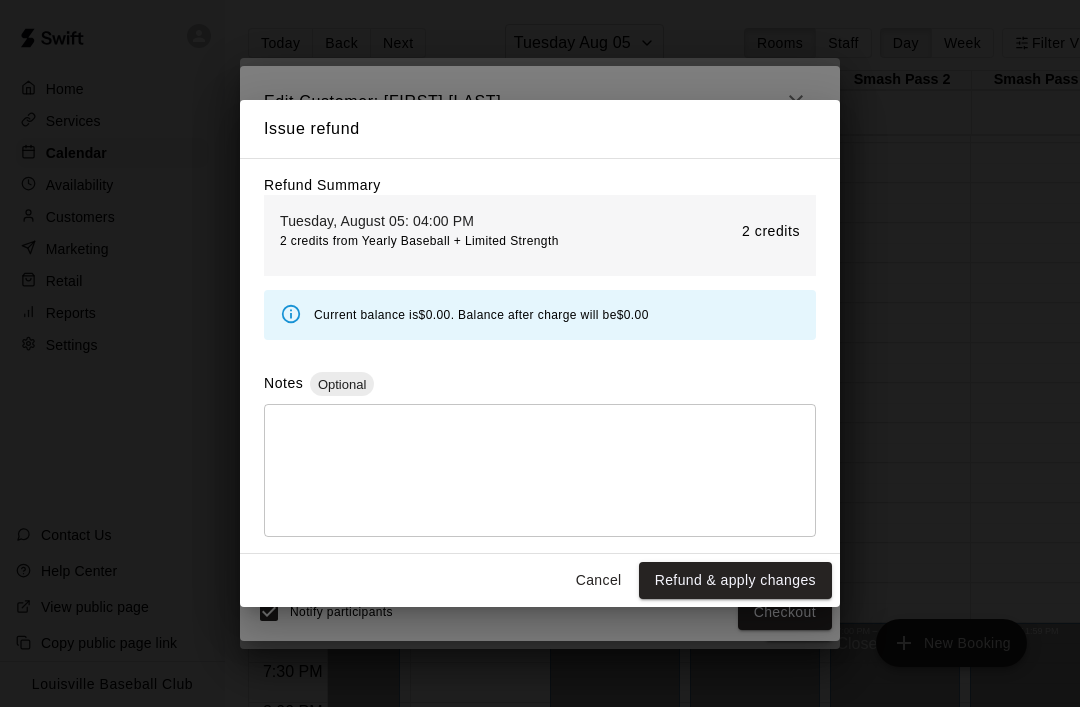 click on "Refund & apply changes" at bounding box center [735, 580] 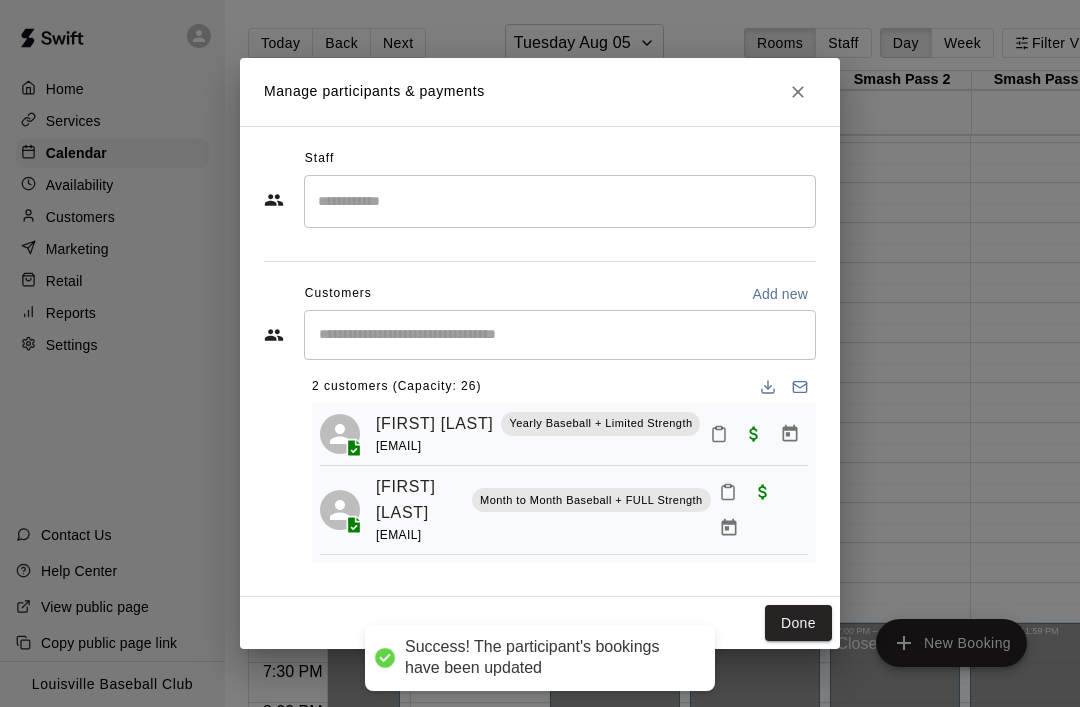 click 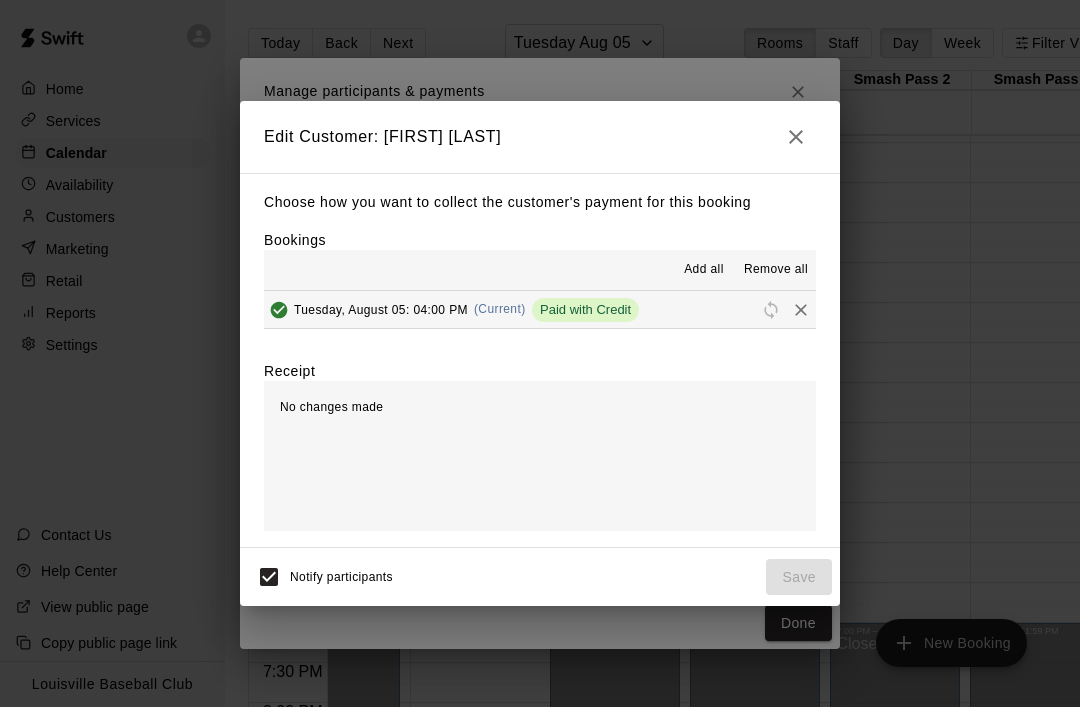 click 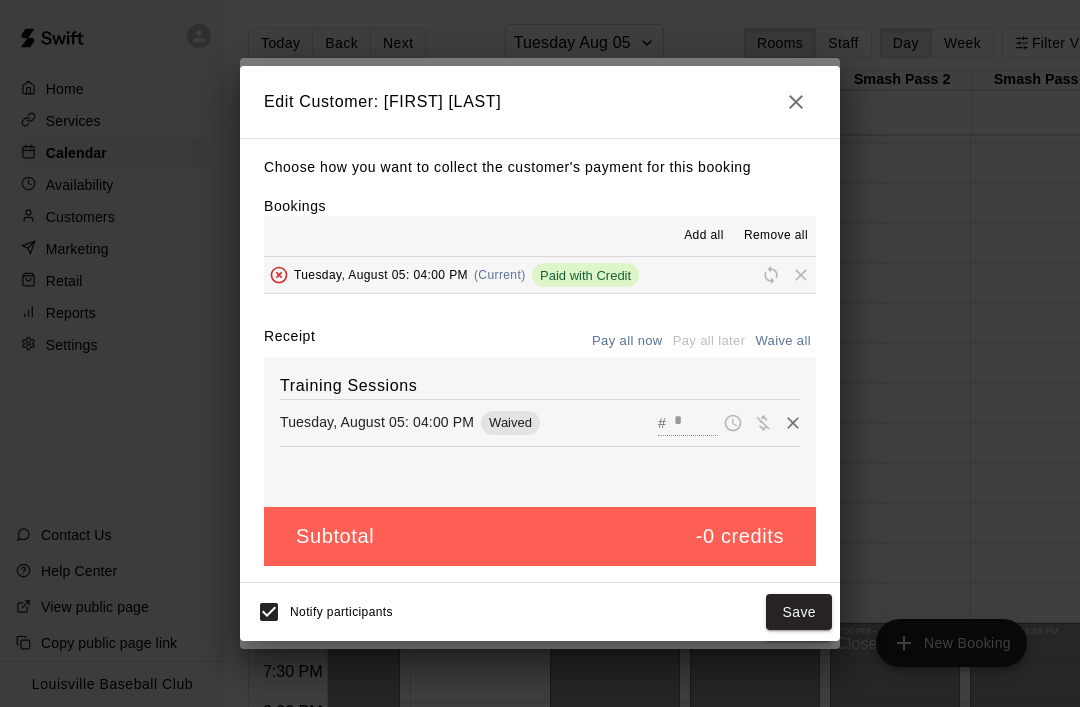 click on "Save" at bounding box center [799, 612] 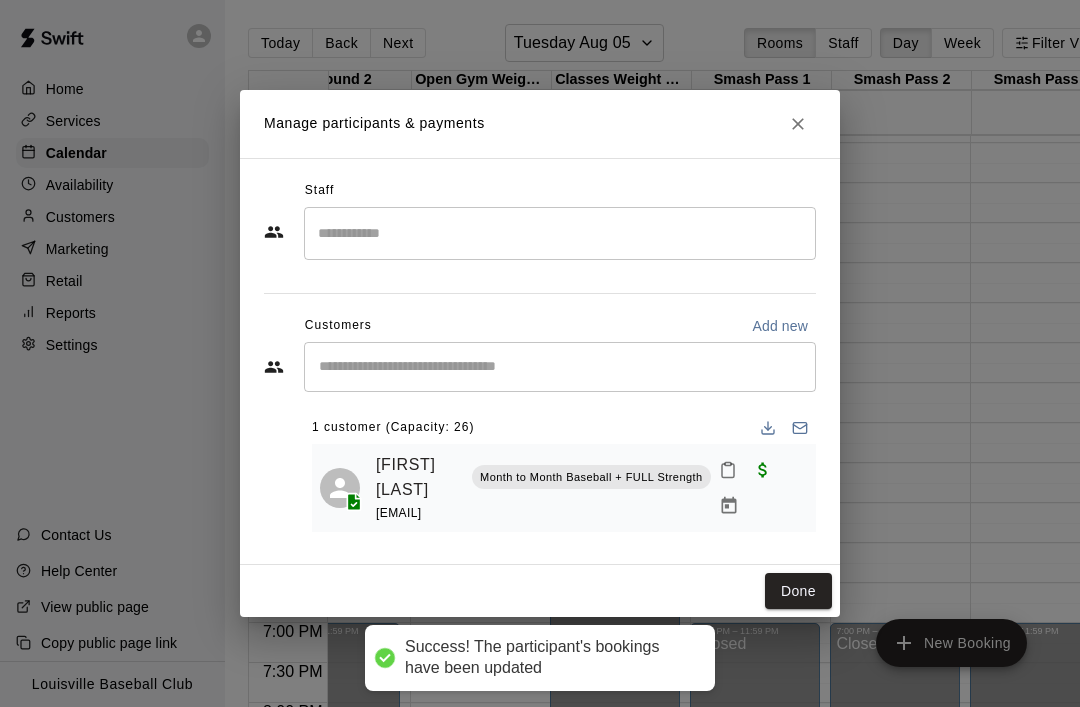 click on "Done" at bounding box center (798, 591) 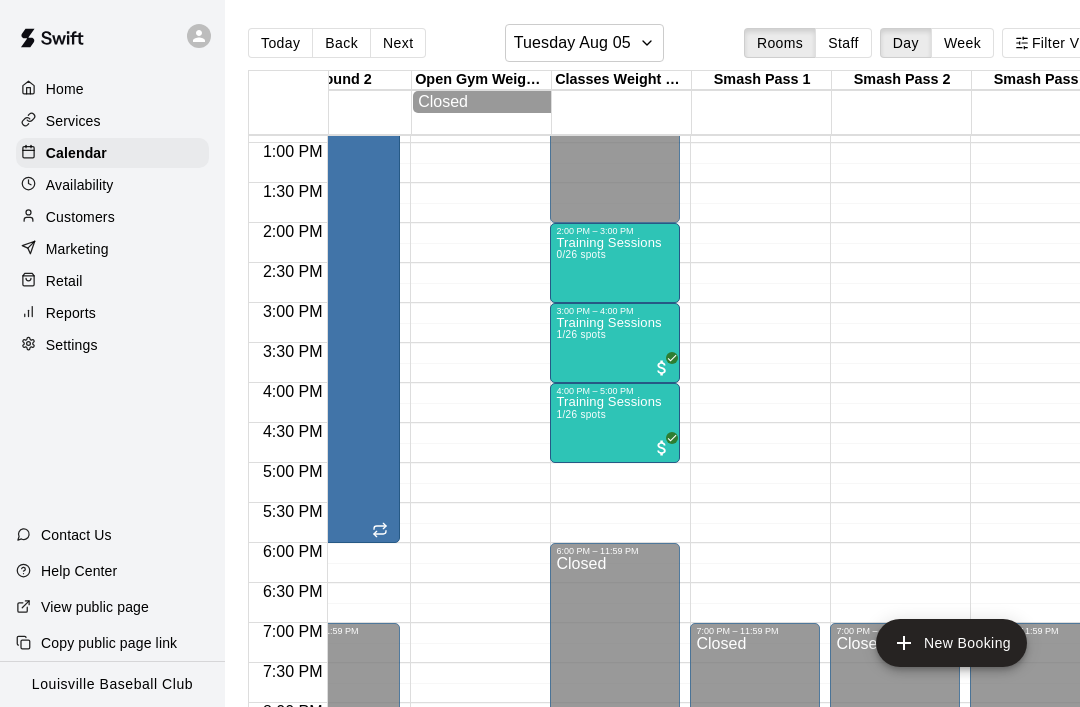click on "0/26 spots" at bounding box center (580, 254) 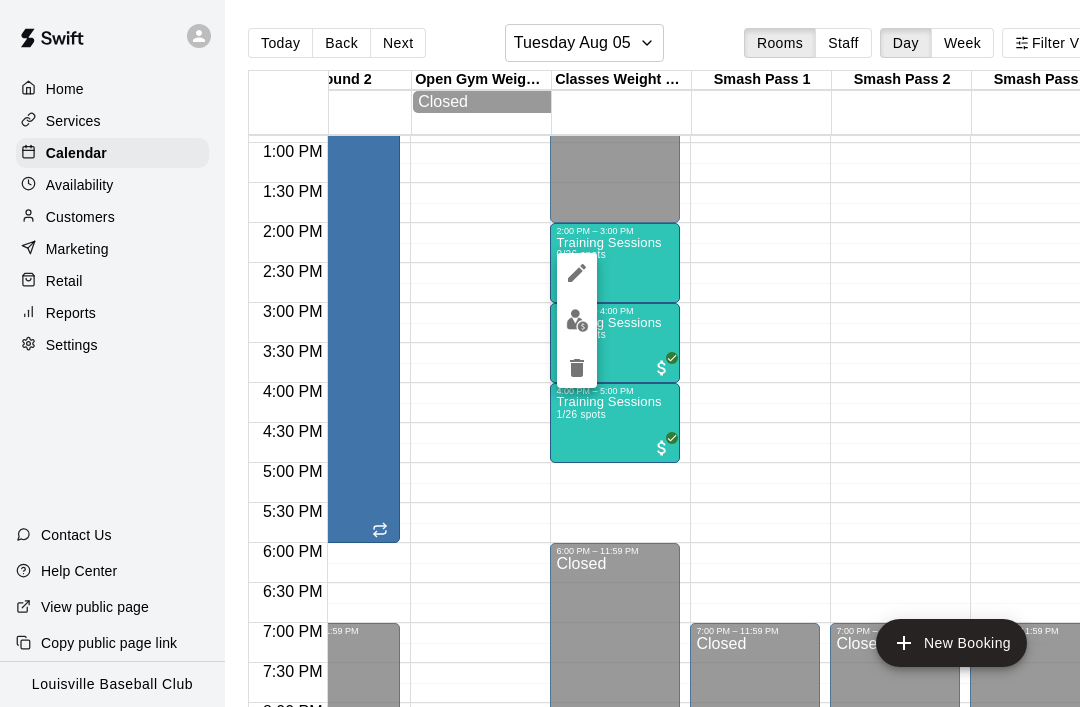 click at bounding box center [577, 320] 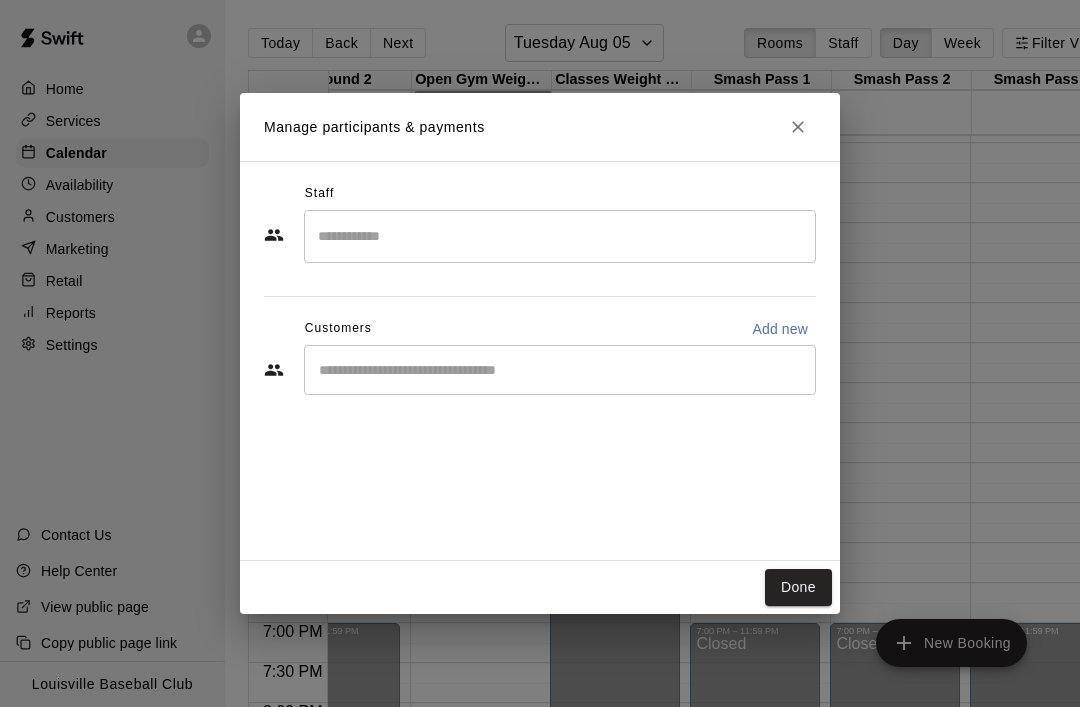 click at bounding box center [560, 370] 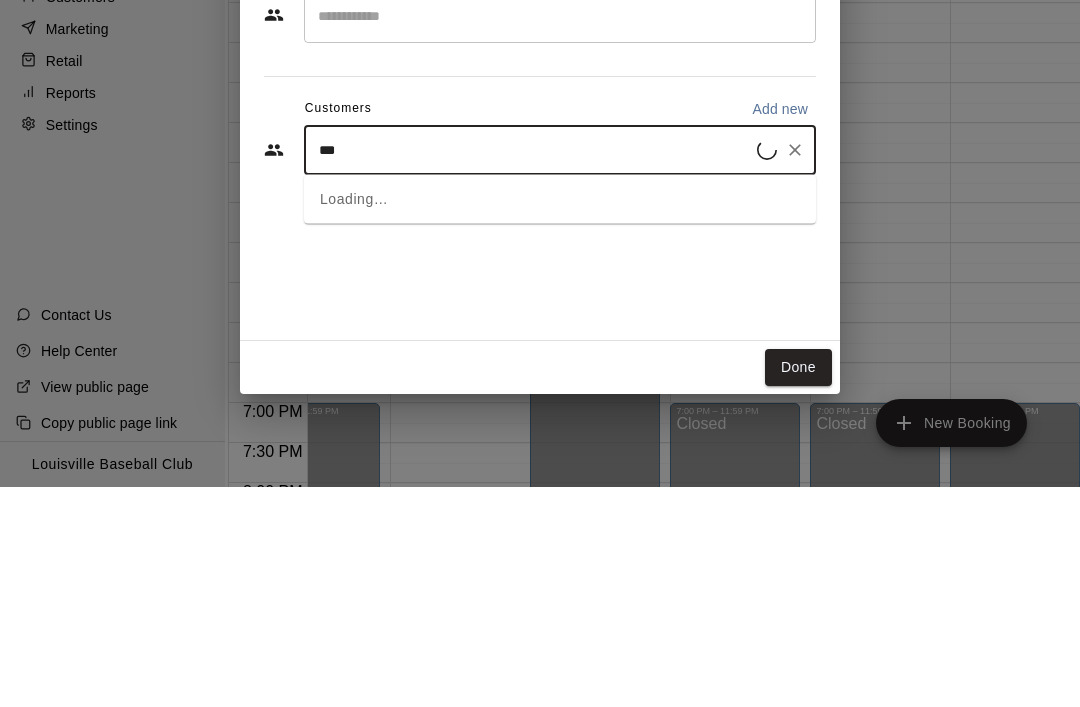 type on "****" 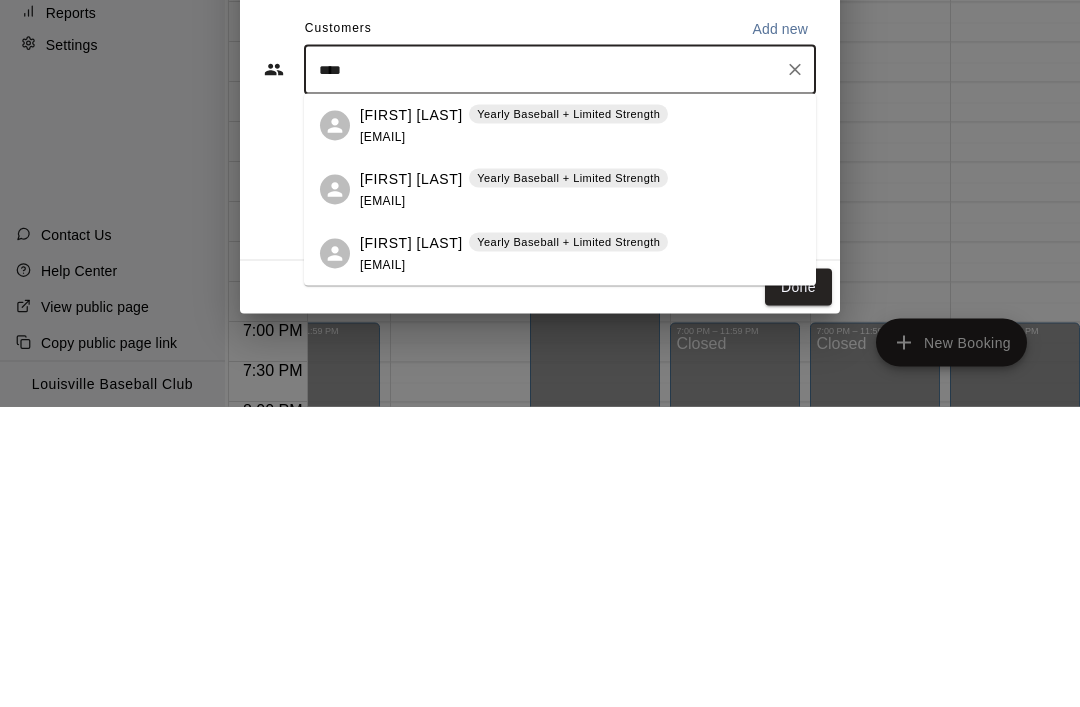 click on "[FIRST] [LAST]" at bounding box center [411, 479] 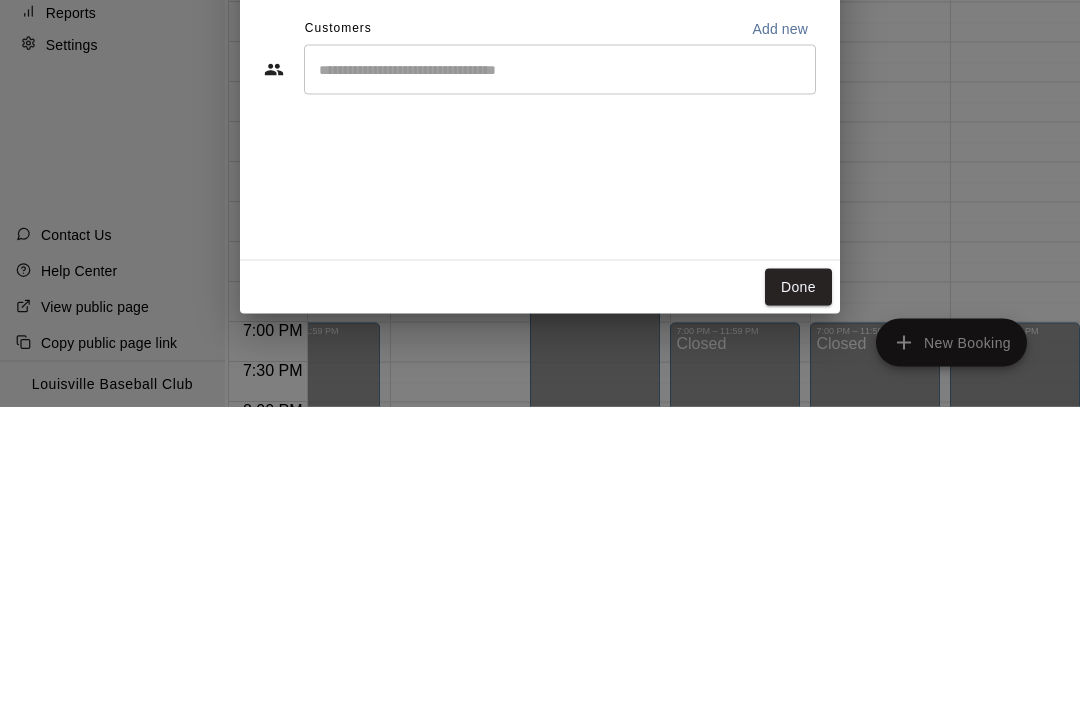 scroll, scrollTop: 96, scrollLeft: 20, axis: both 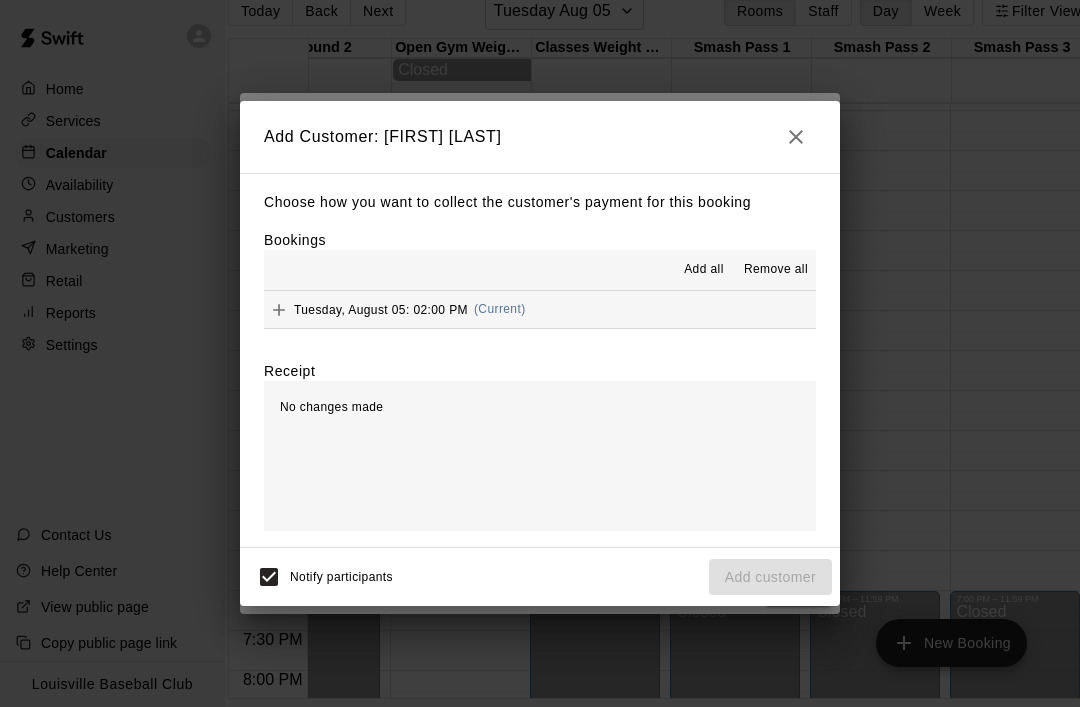 click 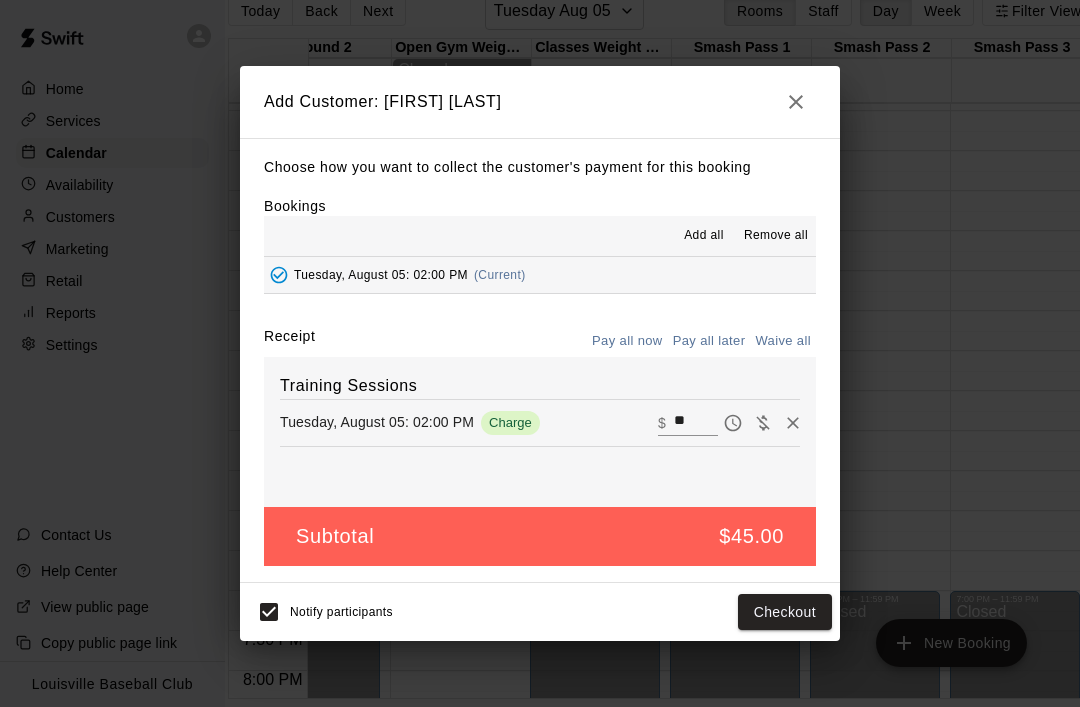 click 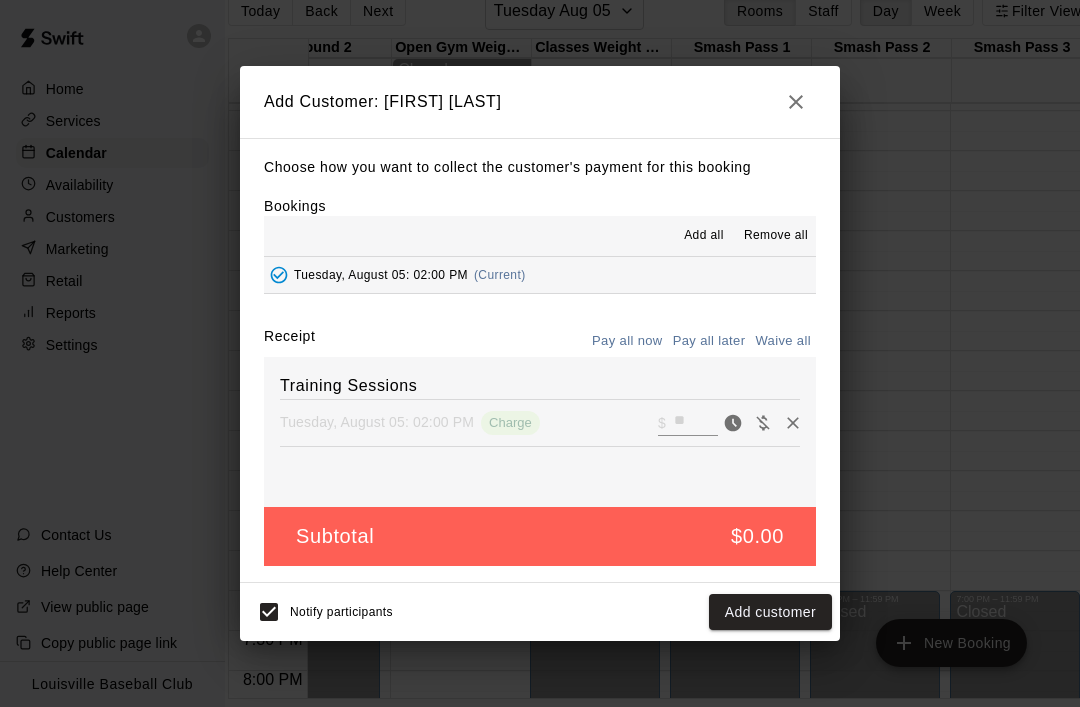 click 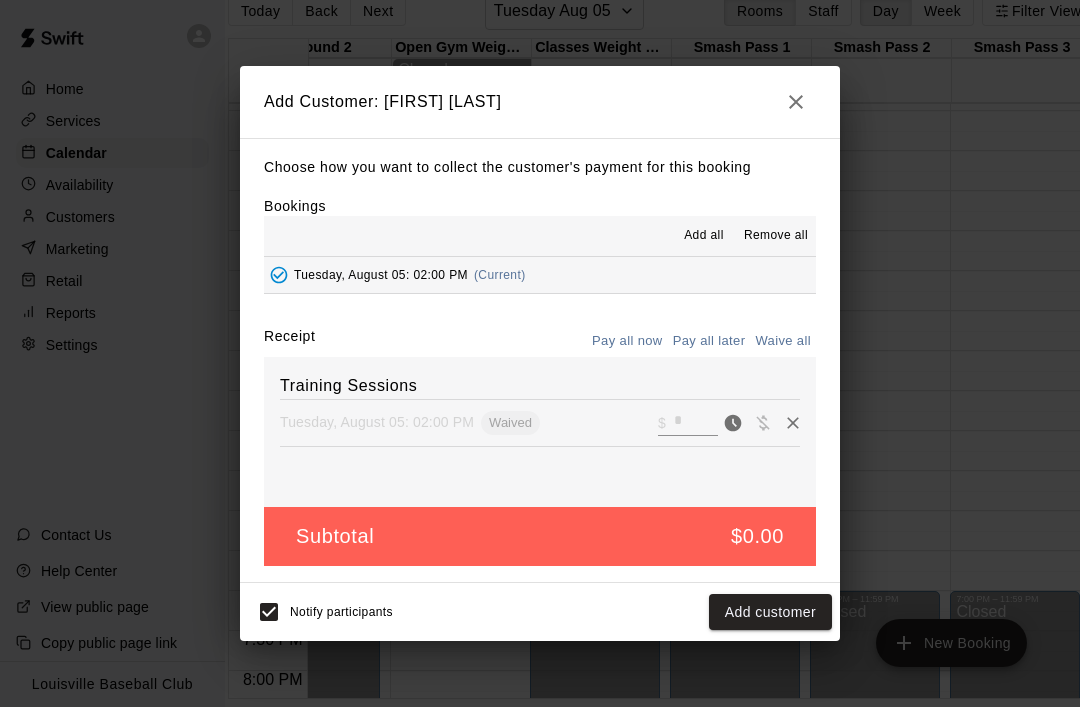 click on "Add customer" at bounding box center [770, 612] 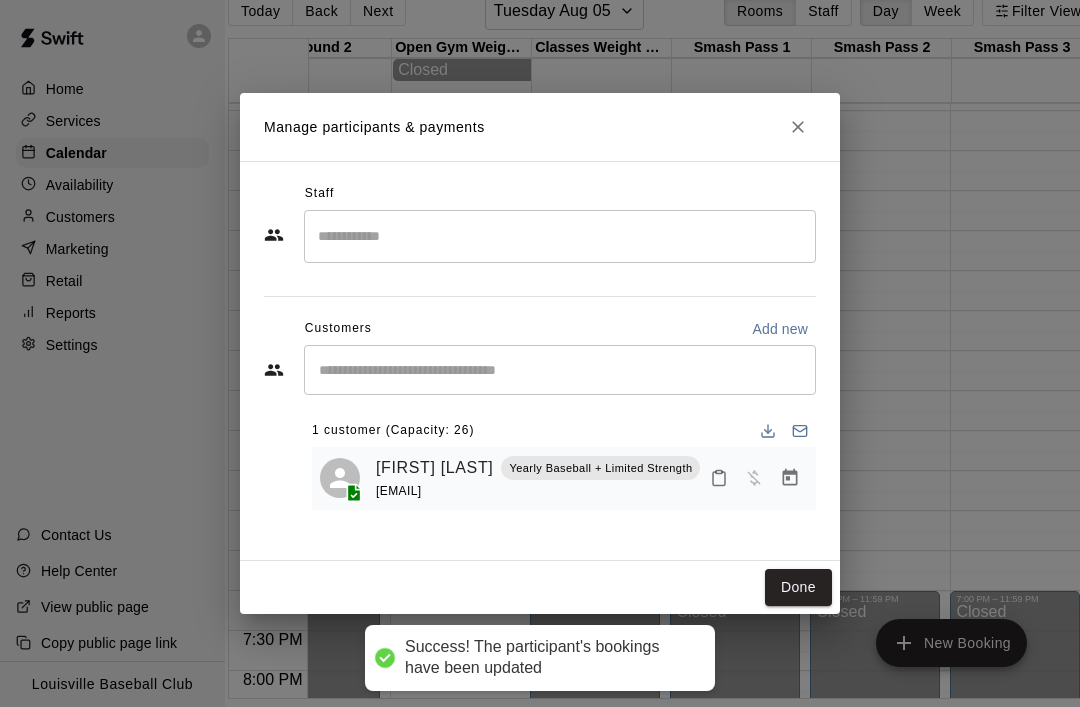 click at bounding box center (560, 370) 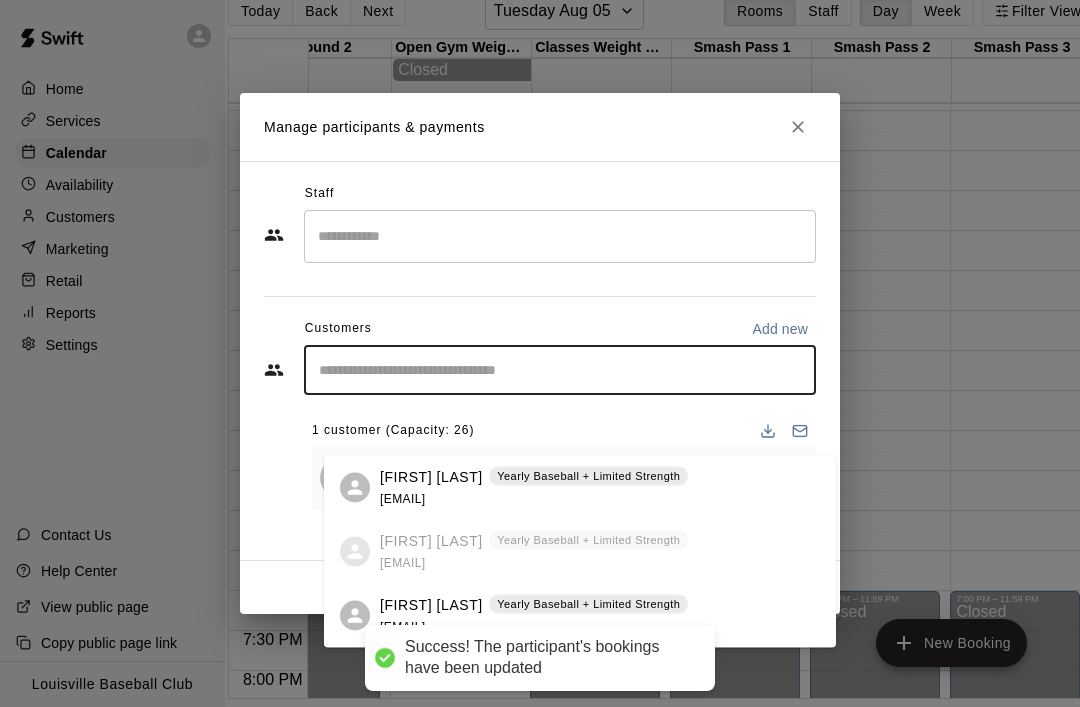 scroll, scrollTop: 96, scrollLeft: 40, axis: both 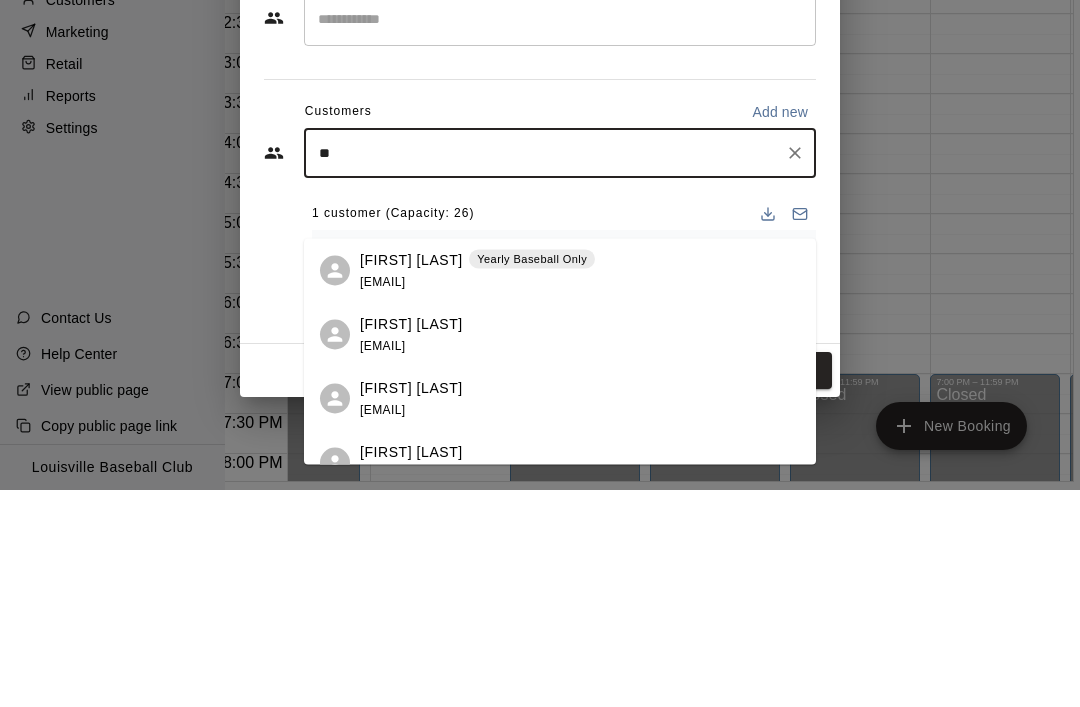 type on "***" 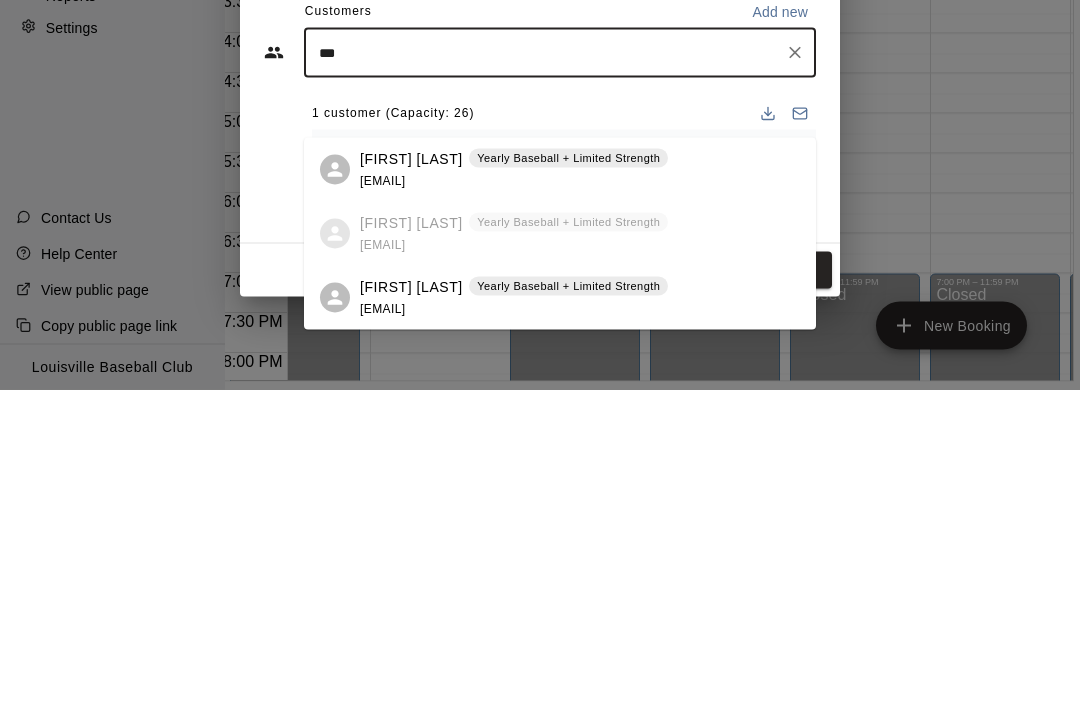 click on "[FIRST] [LAST]" at bounding box center [411, 604] 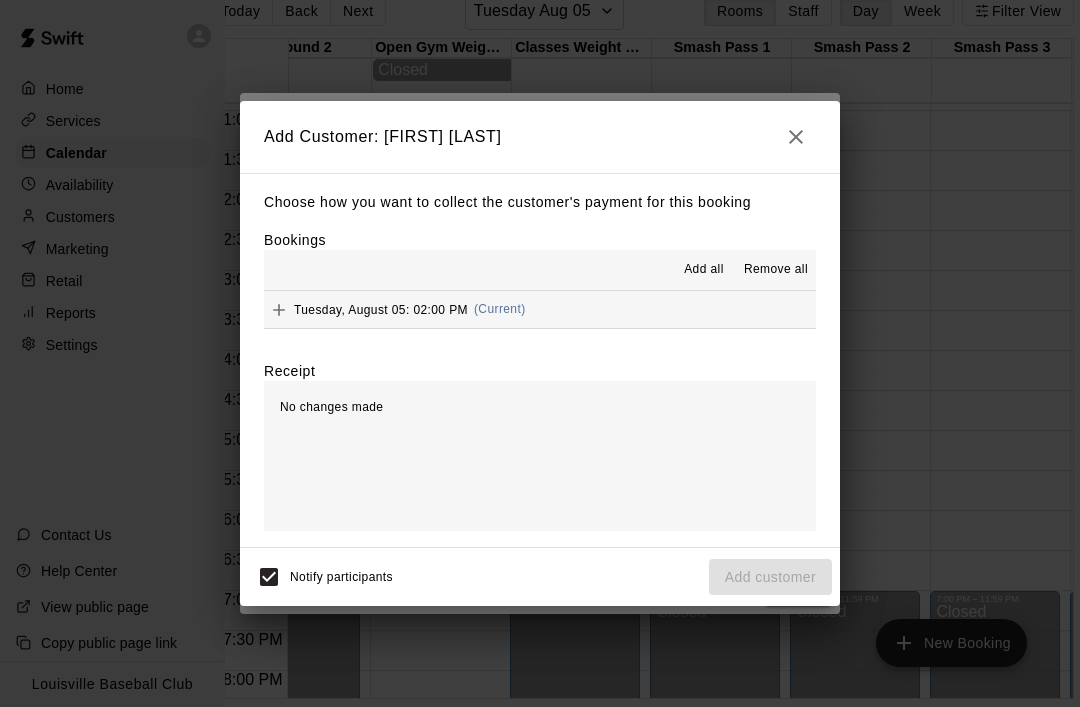 click 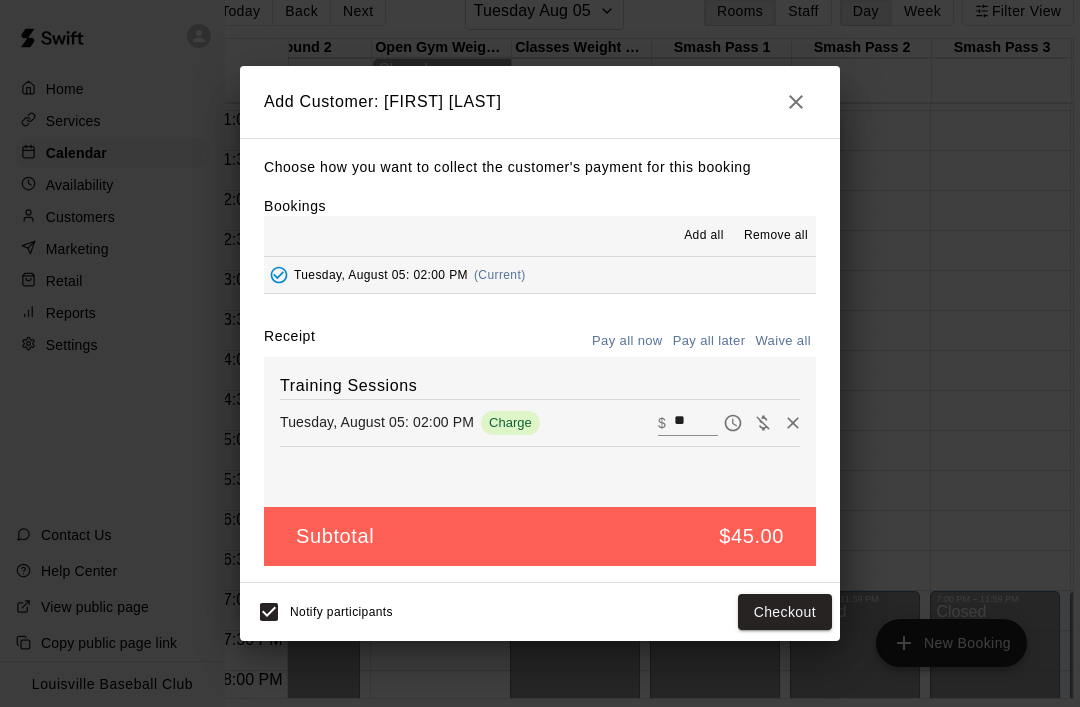click 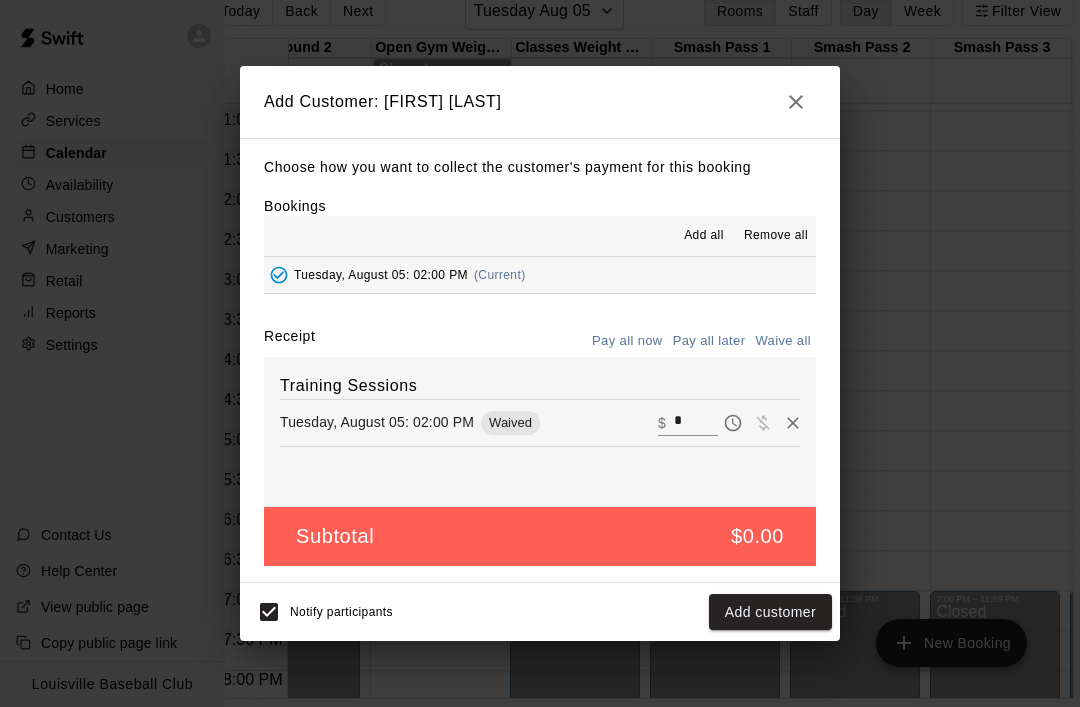 click on "Add customer" at bounding box center [770, 612] 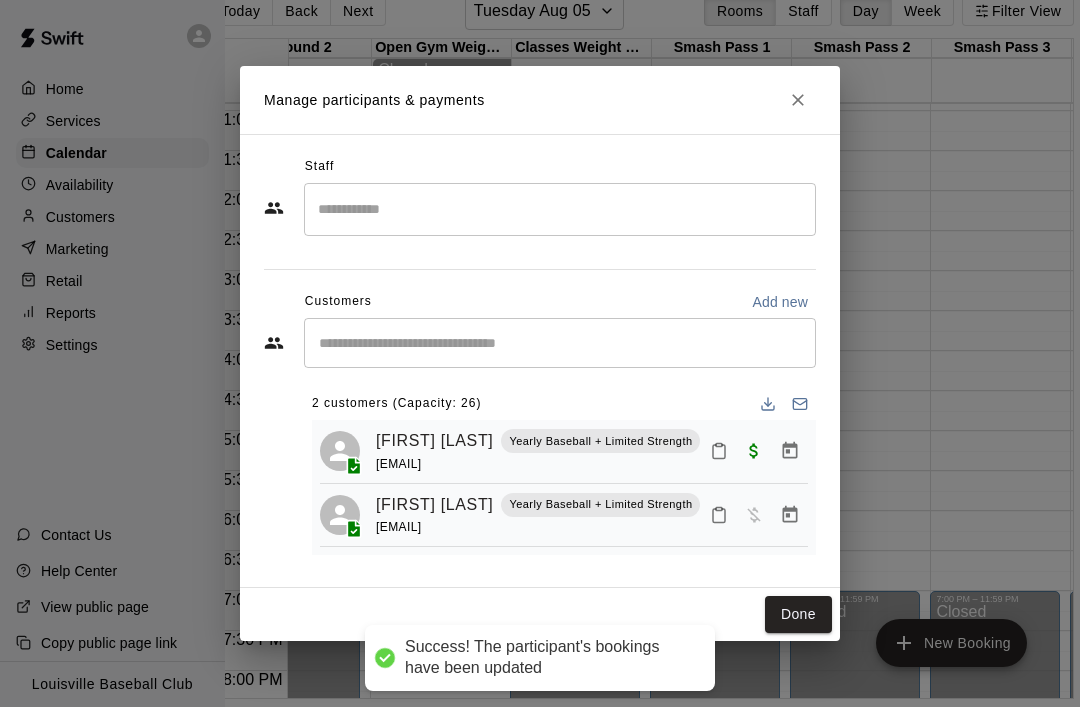 click on "Done" at bounding box center [798, 614] 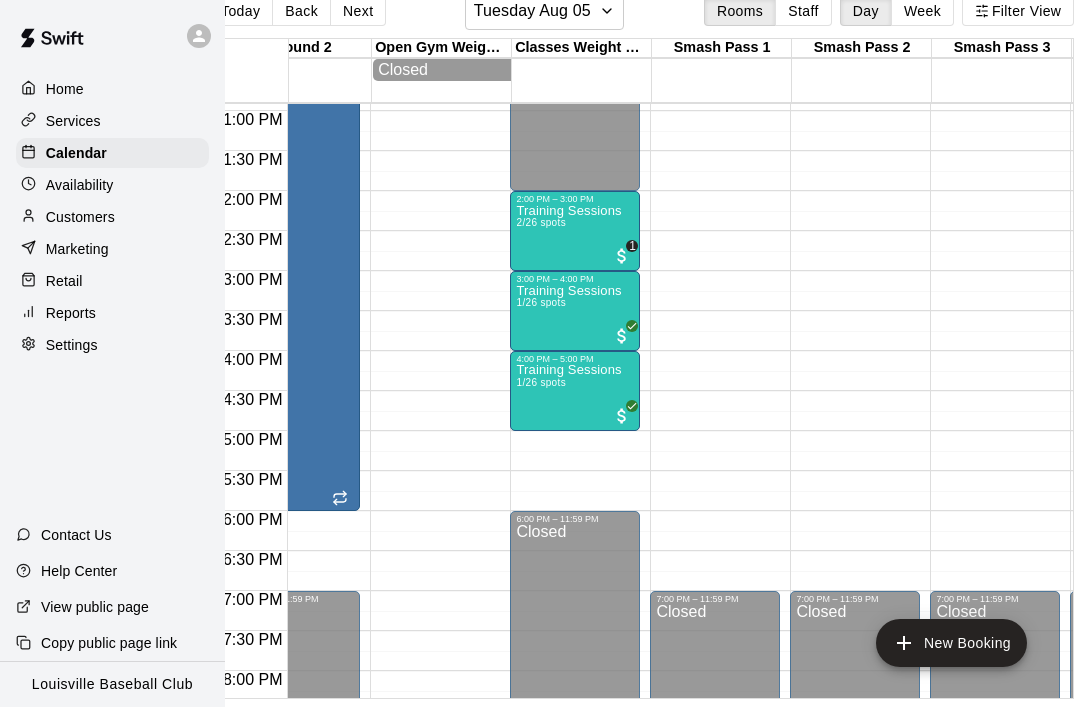 click on "1" at bounding box center [622, 256] 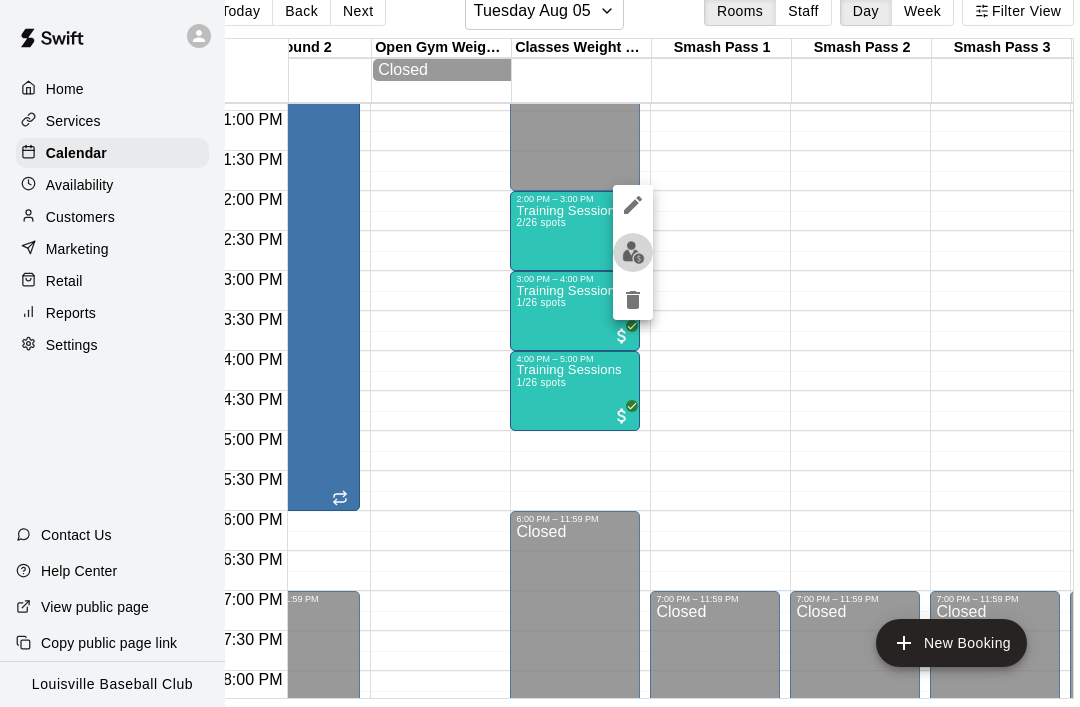 click at bounding box center (633, 252) 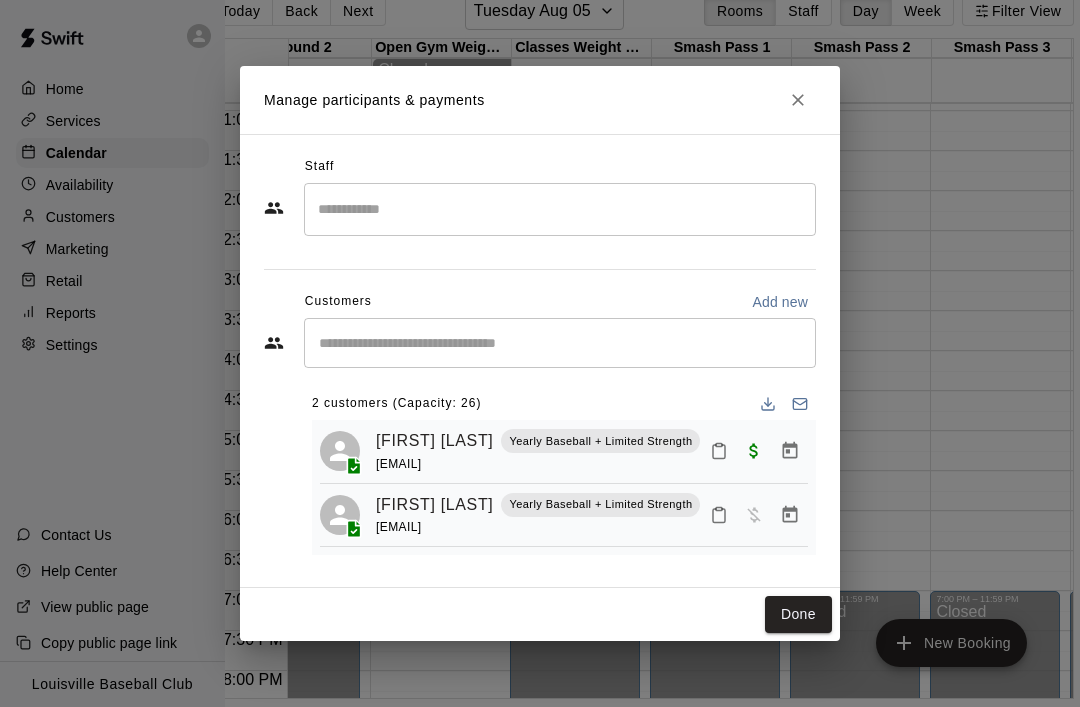 click at bounding box center (719, 451) 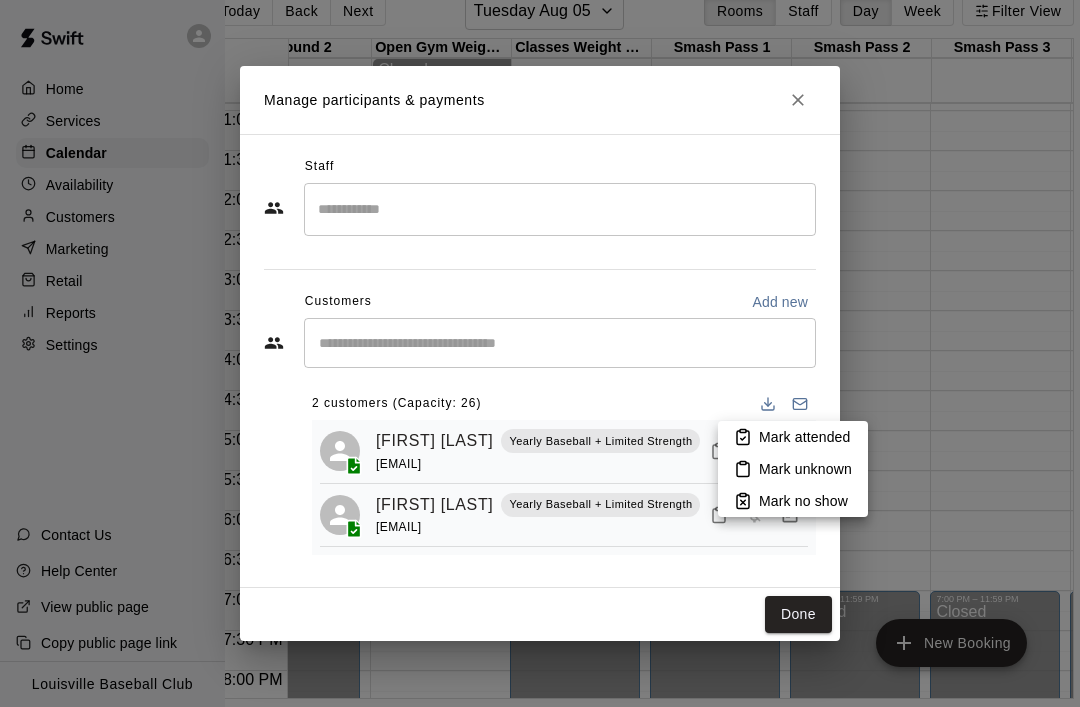 click at bounding box center (540, 353) 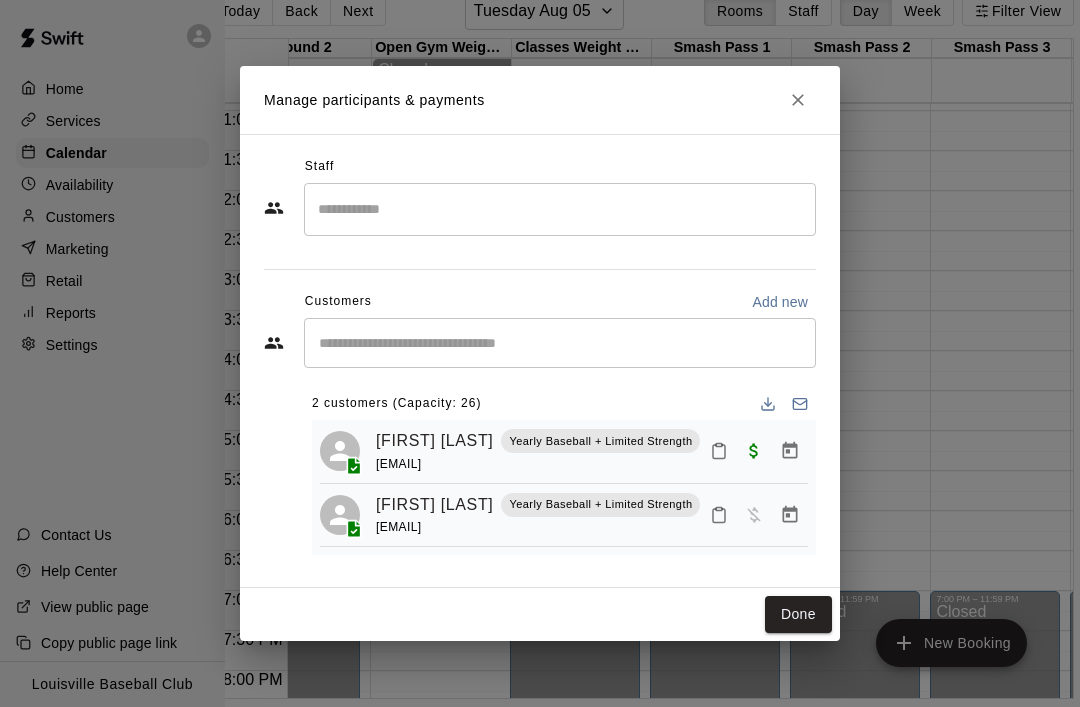 scroll, scrollTop: 23, scrollLeft: 0, axis: vertical 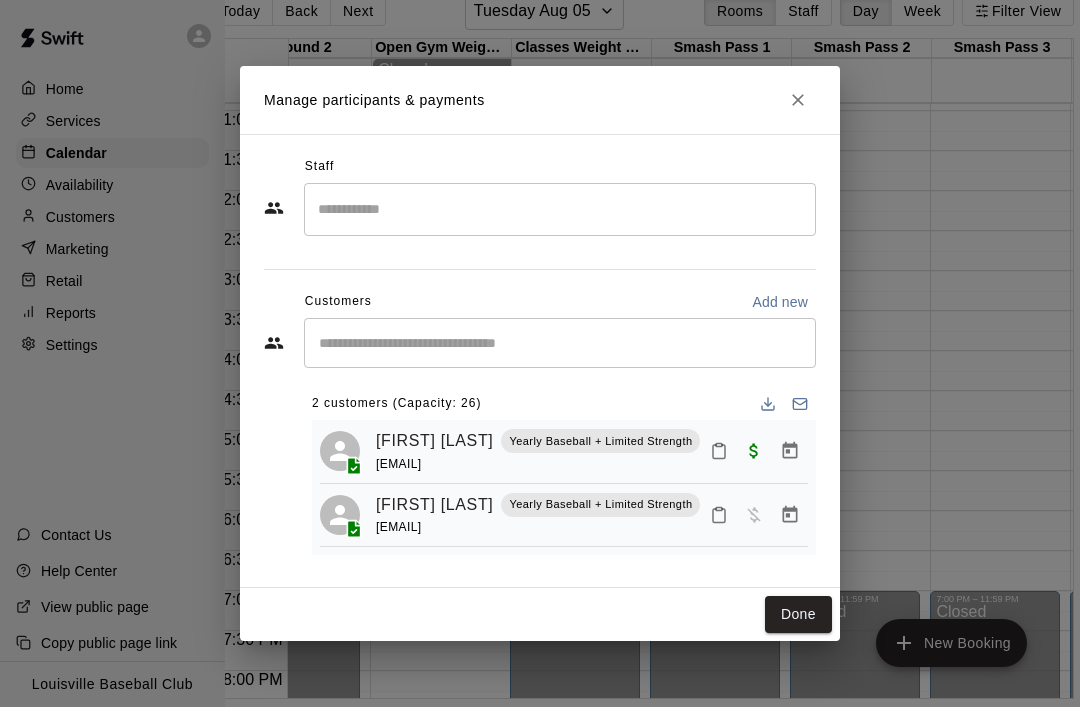 click at bounding box center (754, 450) 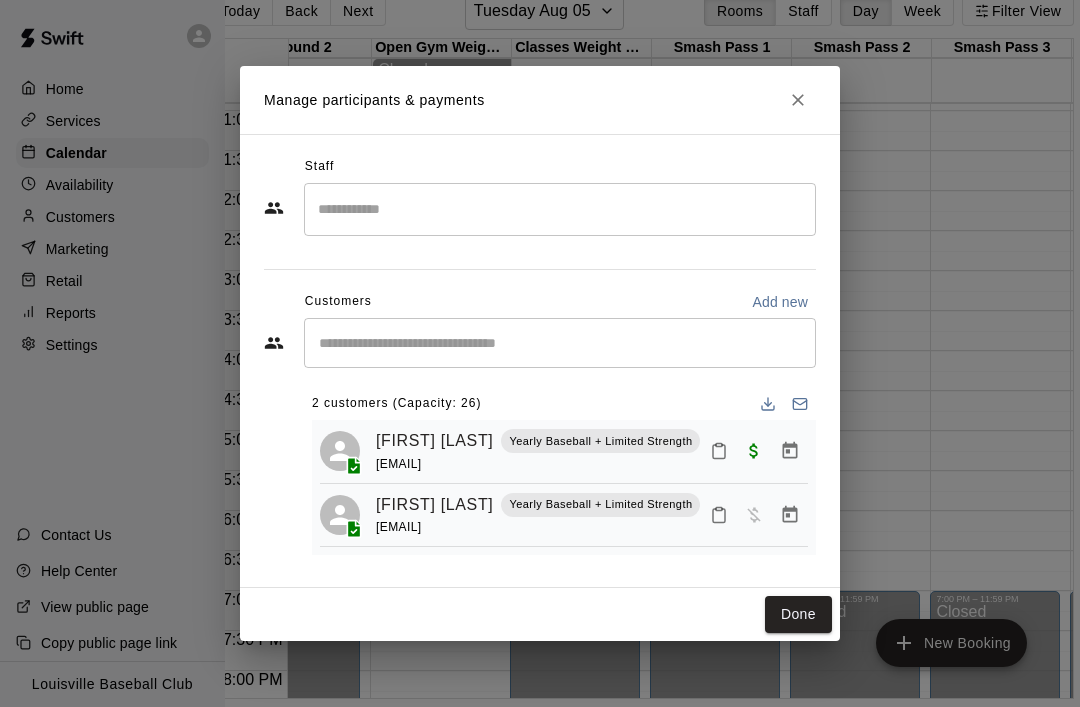 click at bounding box center (754, 450) 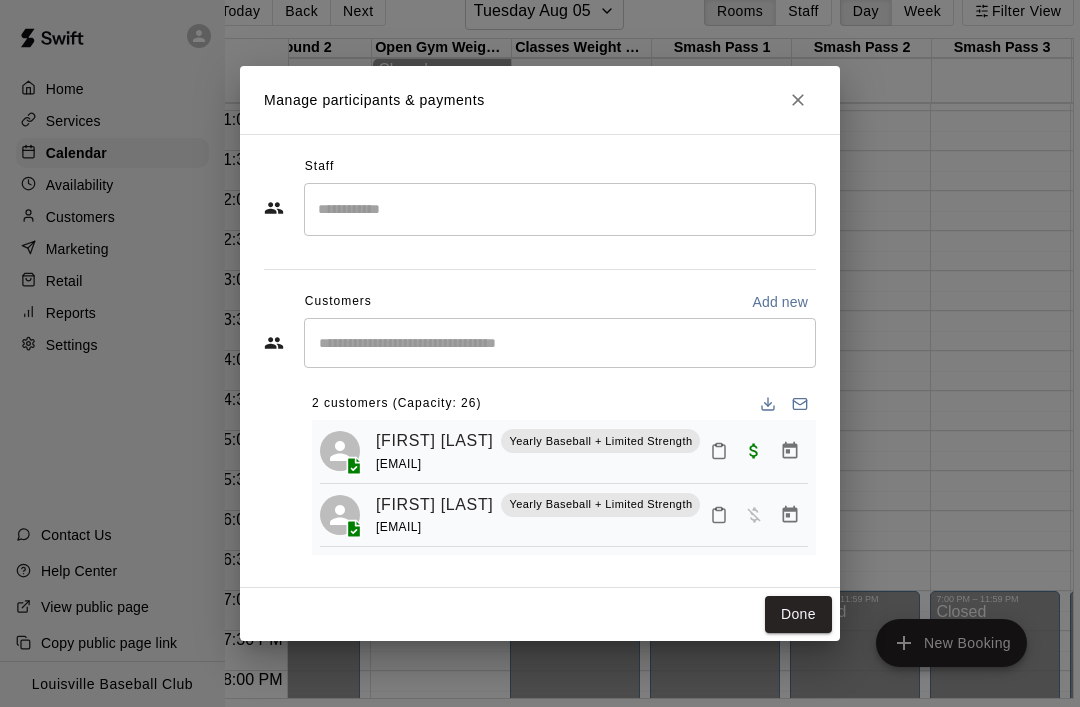 click on "Manage participants & payments" at bounding box center (540, 100) 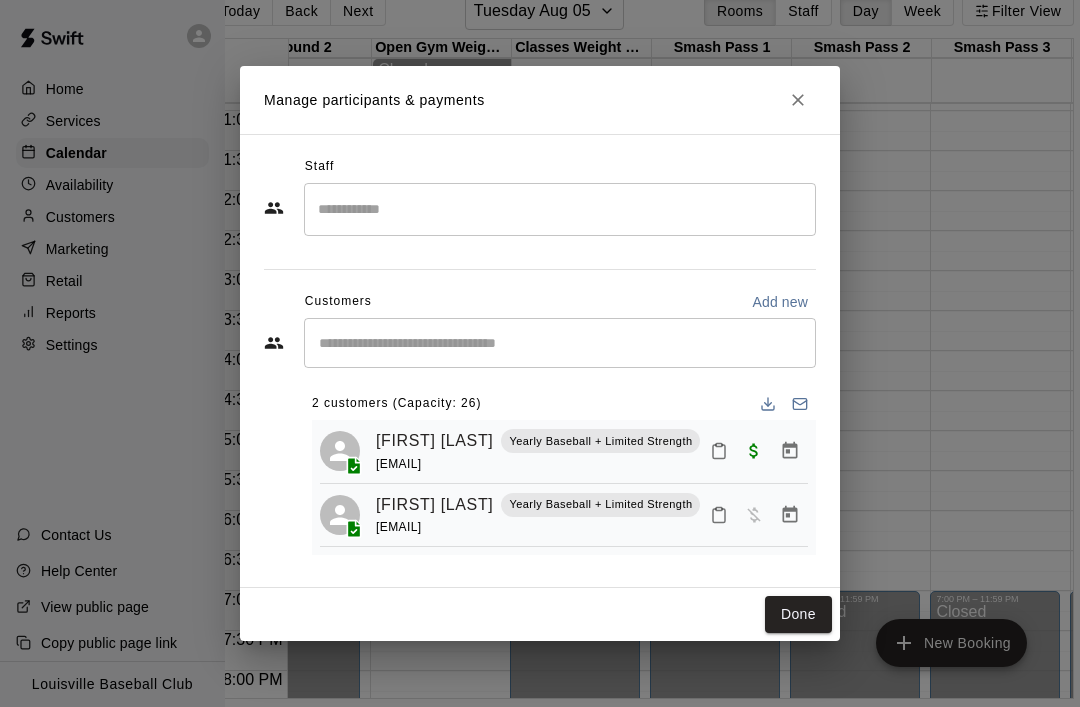 click 